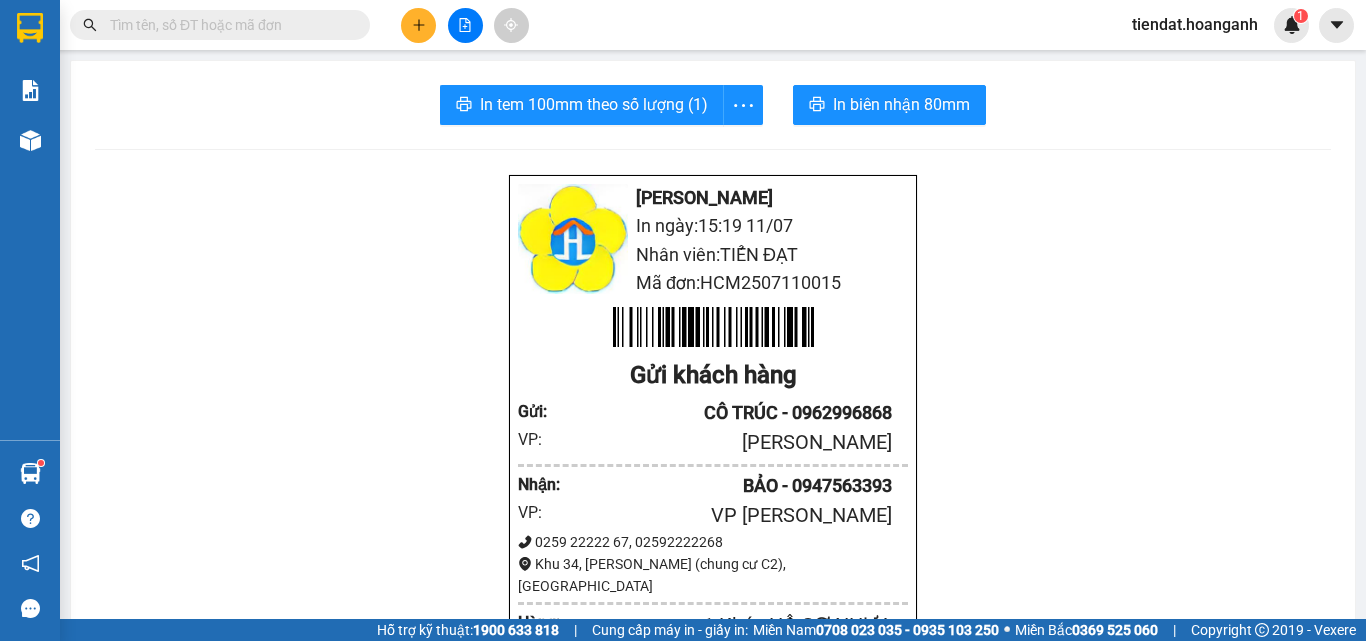 scroll, scrollTop: 0, scrollLeft: 0, axis: both 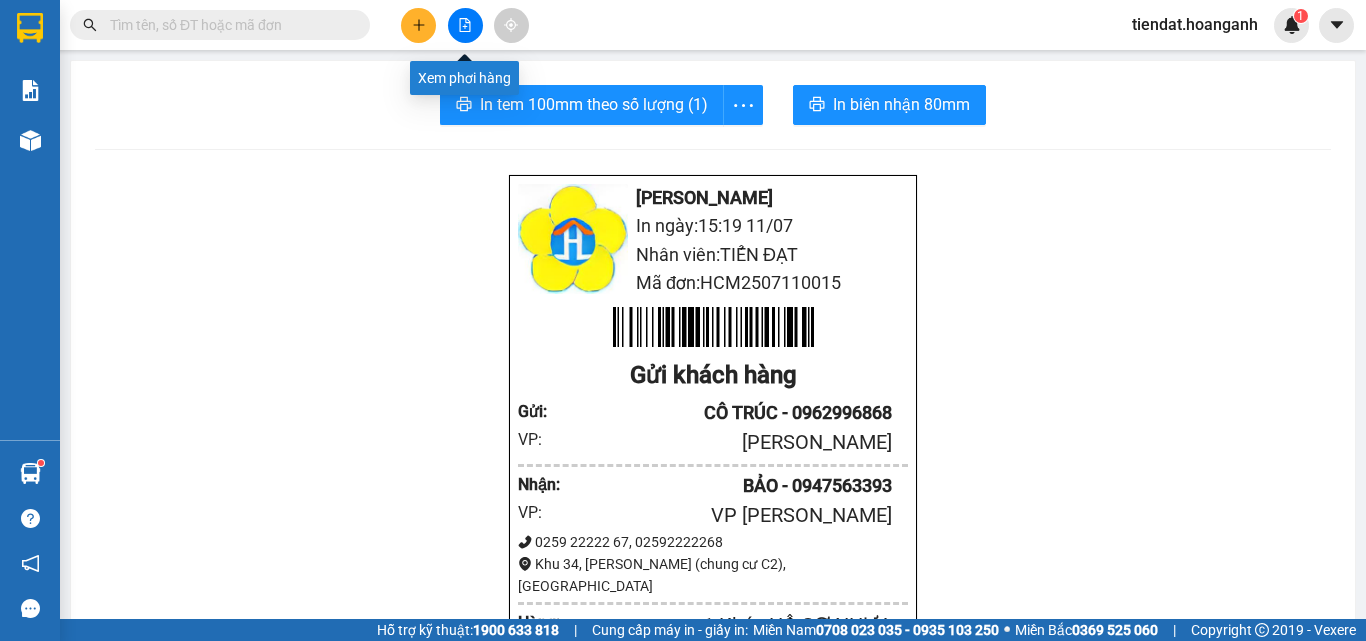 click 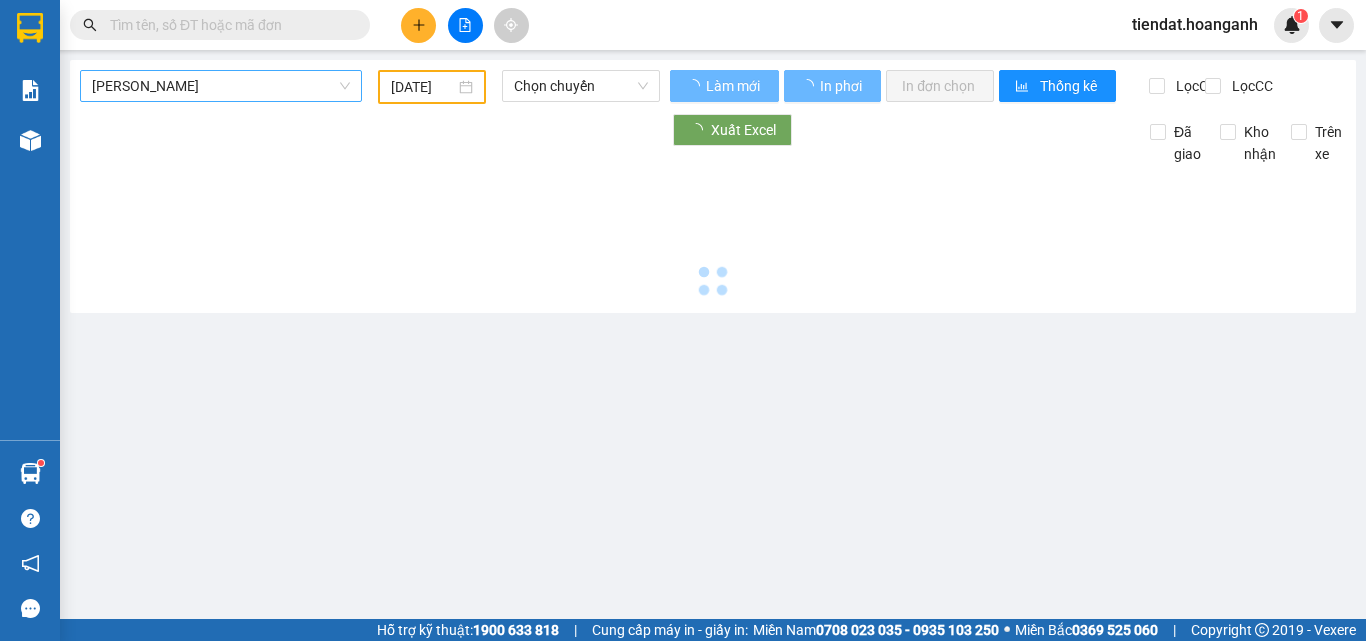 type on "[DATE]" 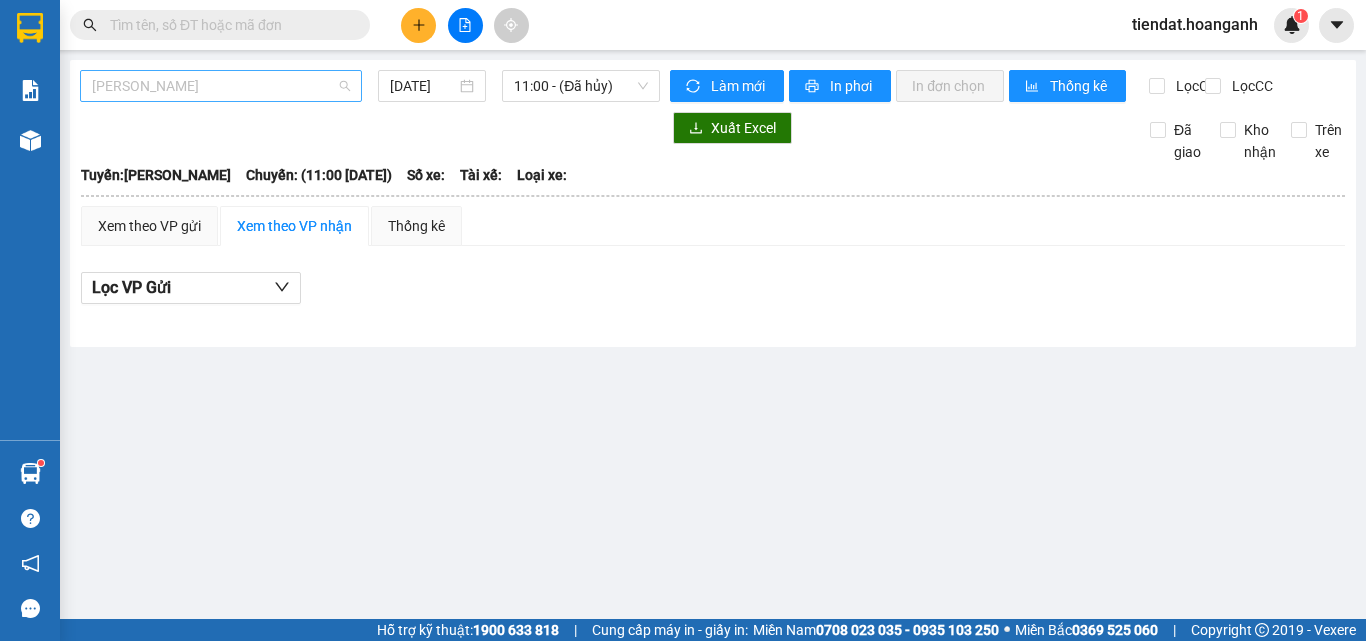 click on "[PERSON_NAME]" at bounding box center [221, 86] 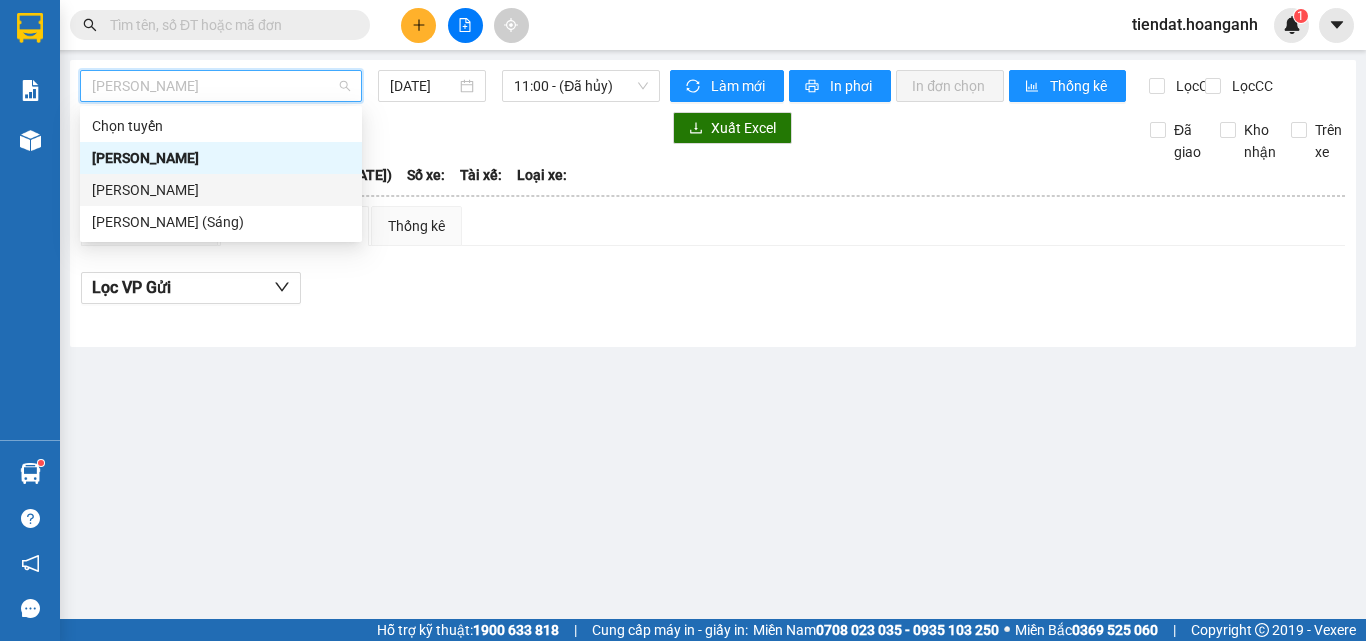 click on "[PERSON_NAME]" at bounding box center (221, 190) 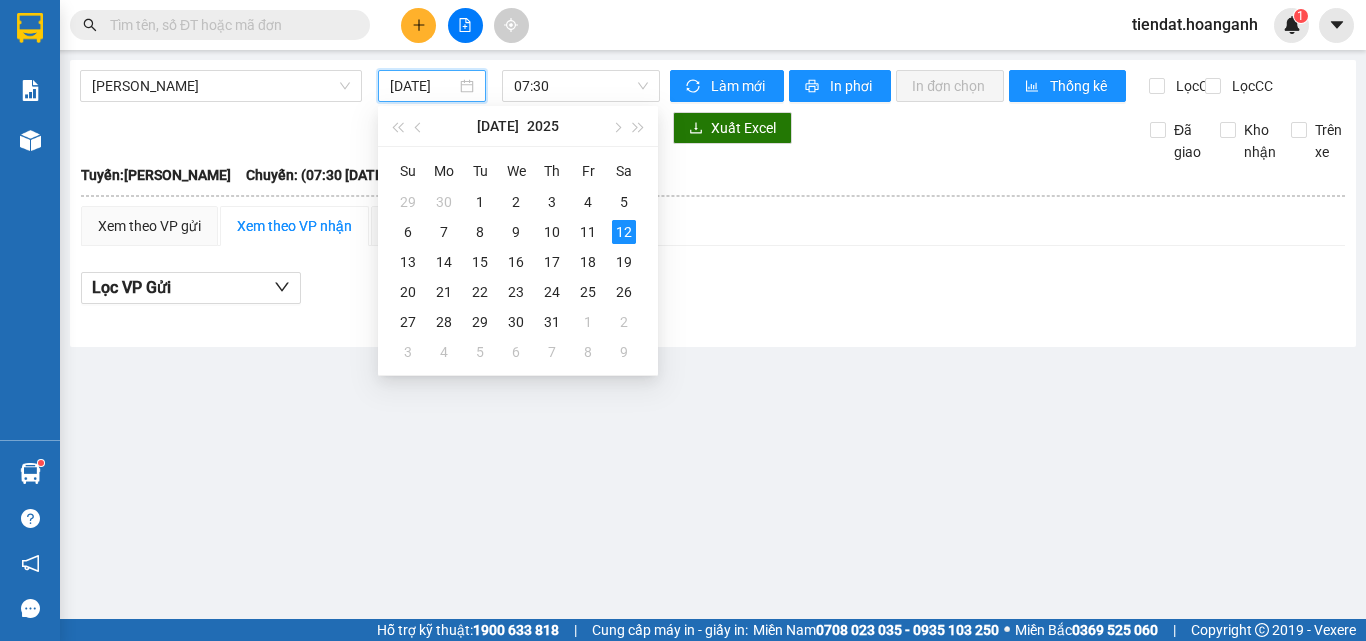 click on "[DATE]" at bounding box center (423, 86) 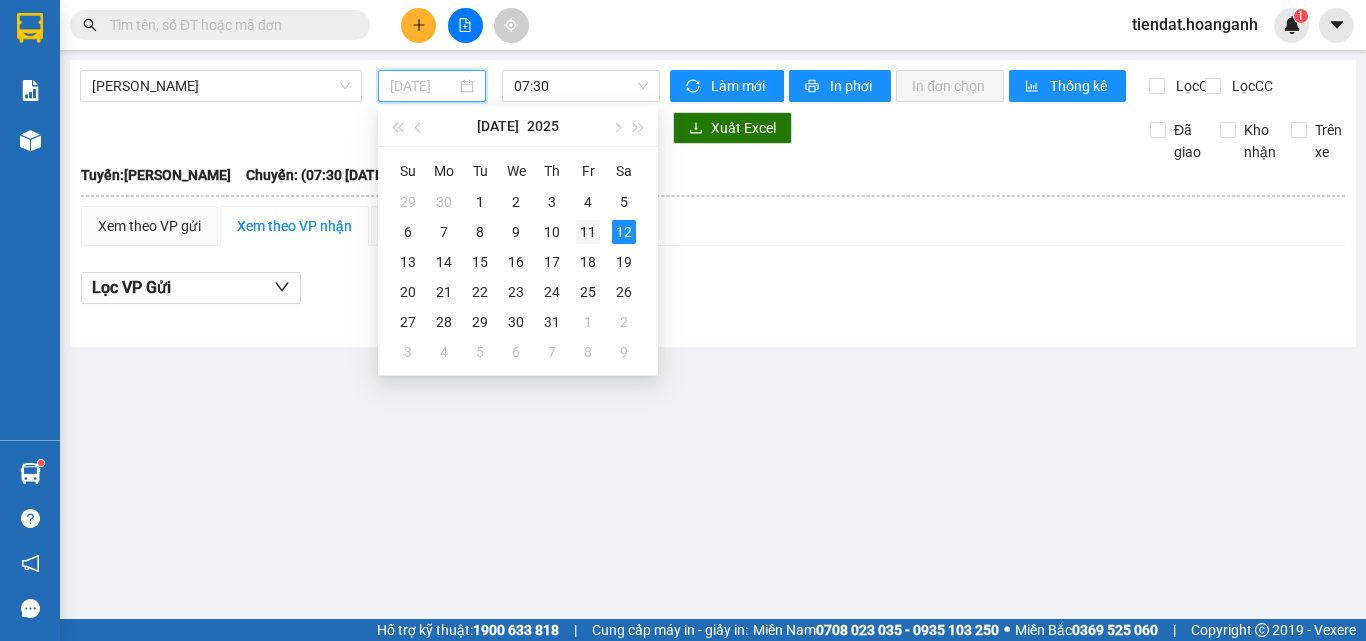 click on "11" at bounding box center (588, 232) 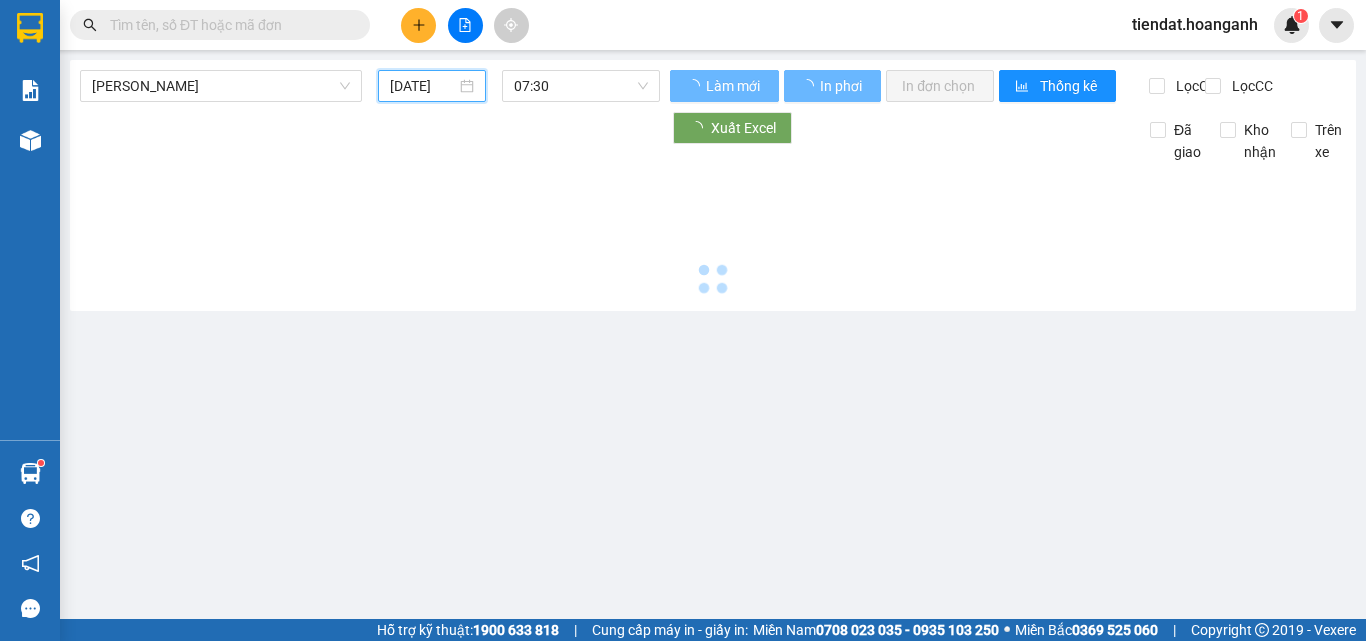 type on "[DATE]" 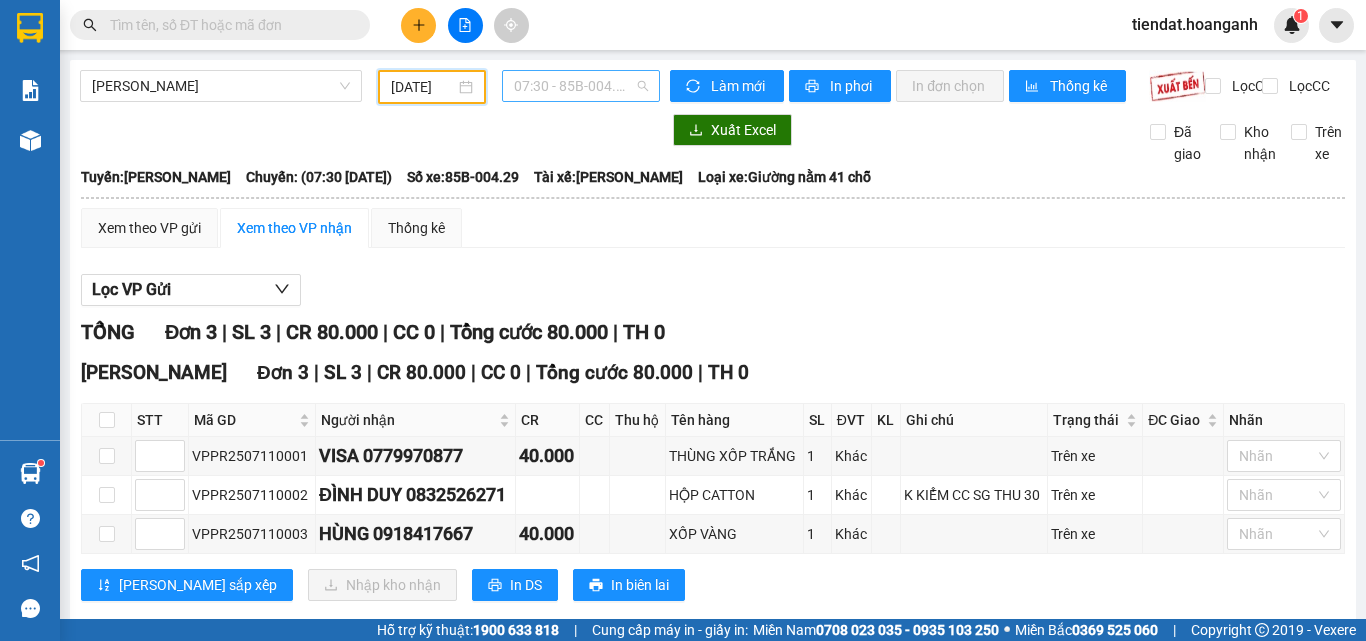 click on "07:30     - 85B-004.29" at bounding box center [581, 86] 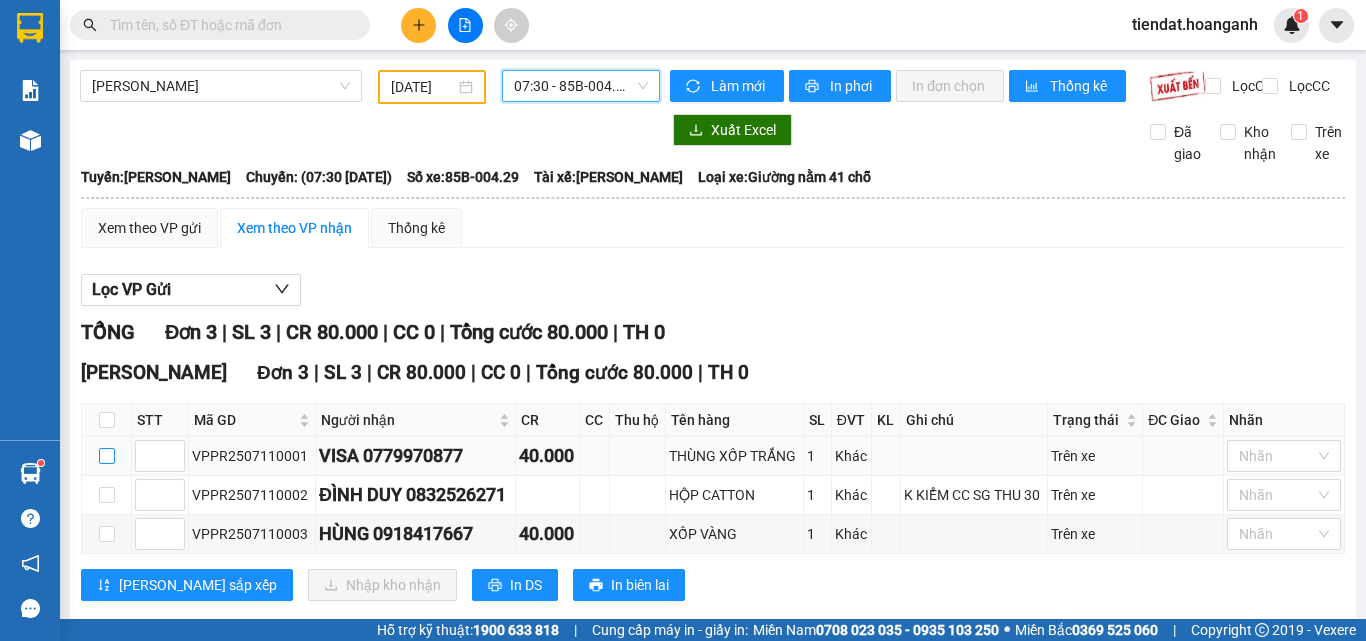 click at bounding box center [107, 456] 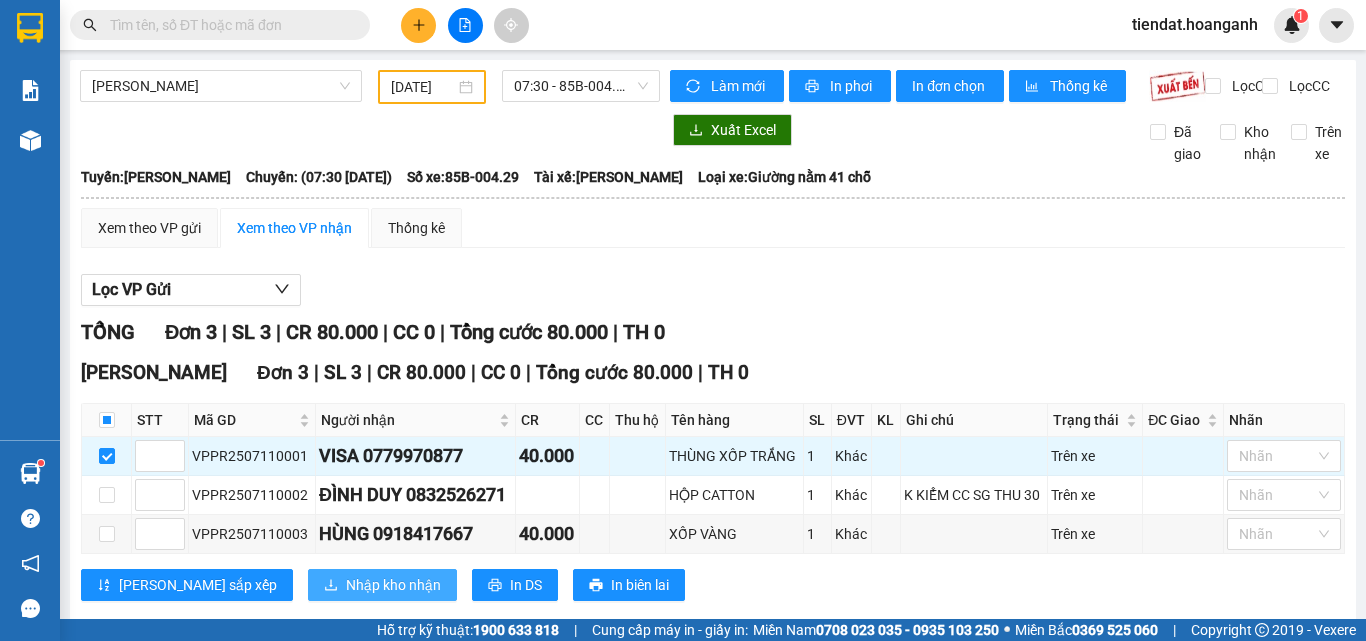 click on "Nhập kho nhận" at bounding box center (393, 585) 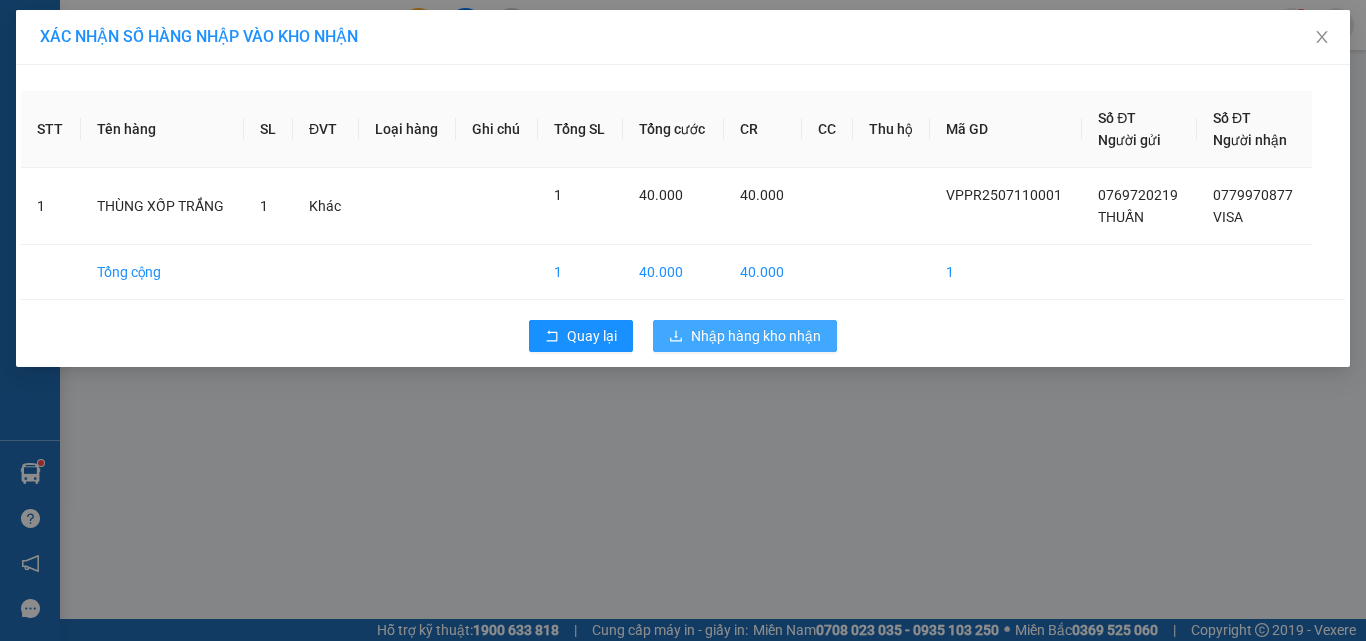 click on "Nhập hàng kho nhận" at bounding box center (756, 336) 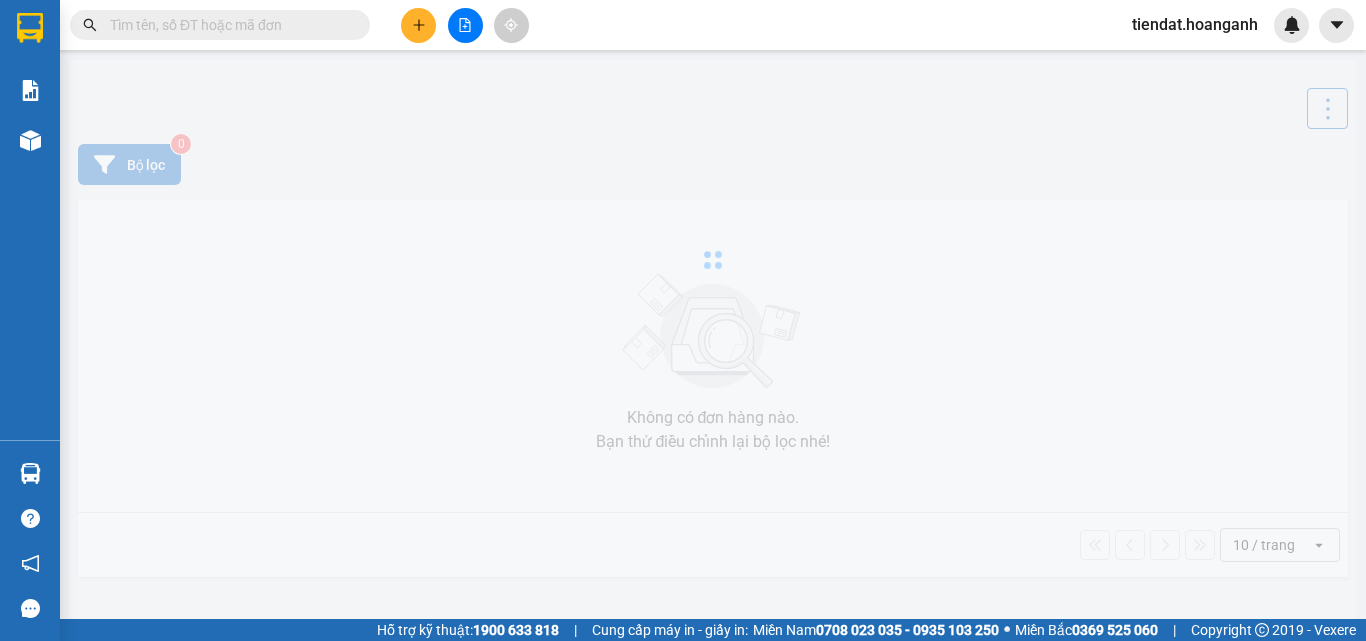 scroll, scrollTop: 0, scrollLeft: 0, axis: both 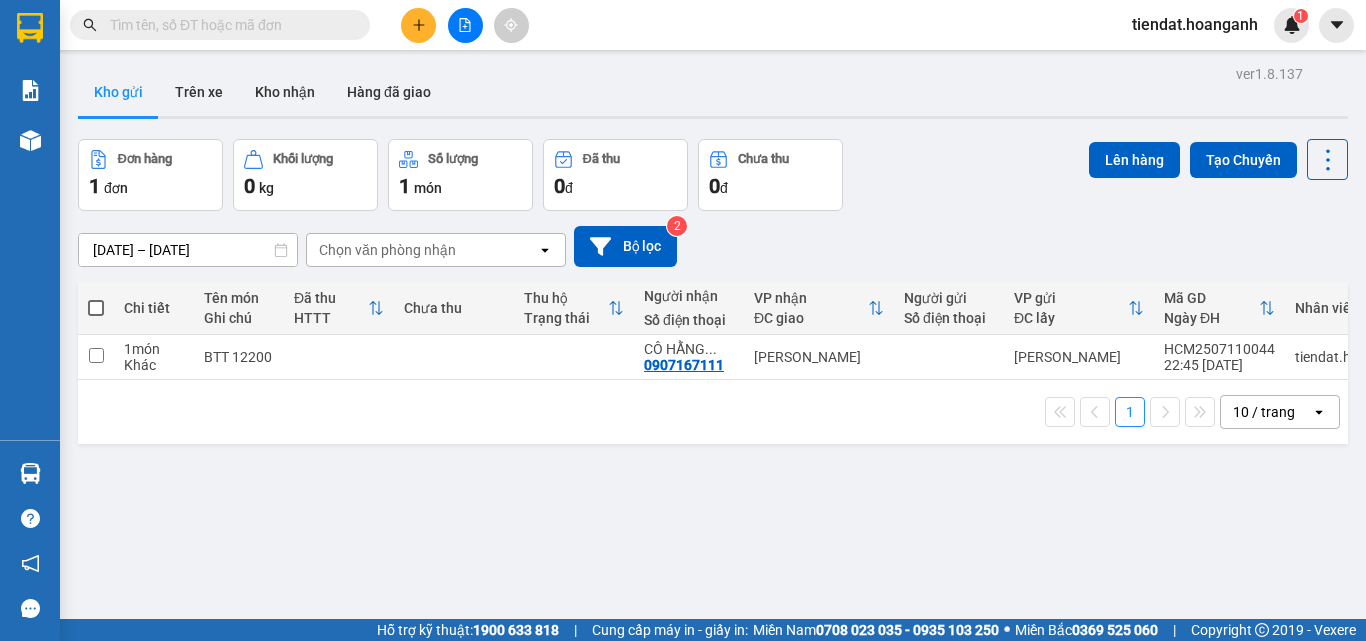 click 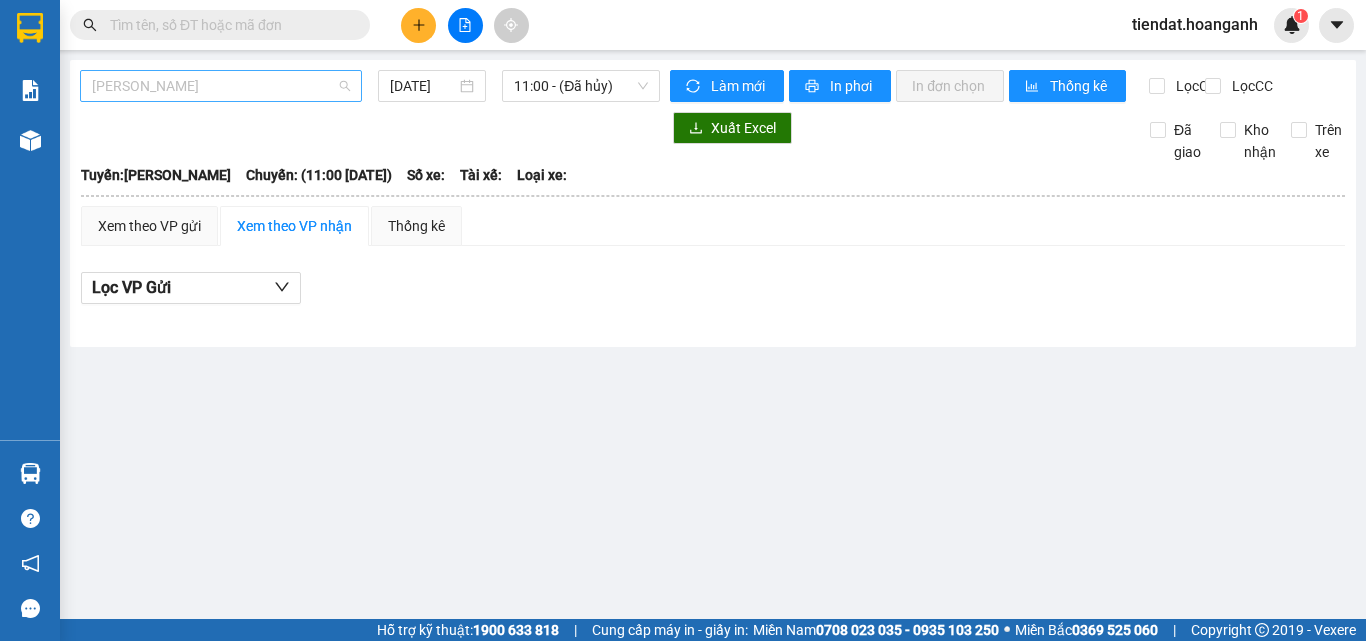 click on "[PERSON_NAME]" at bounding box center [221, 86] 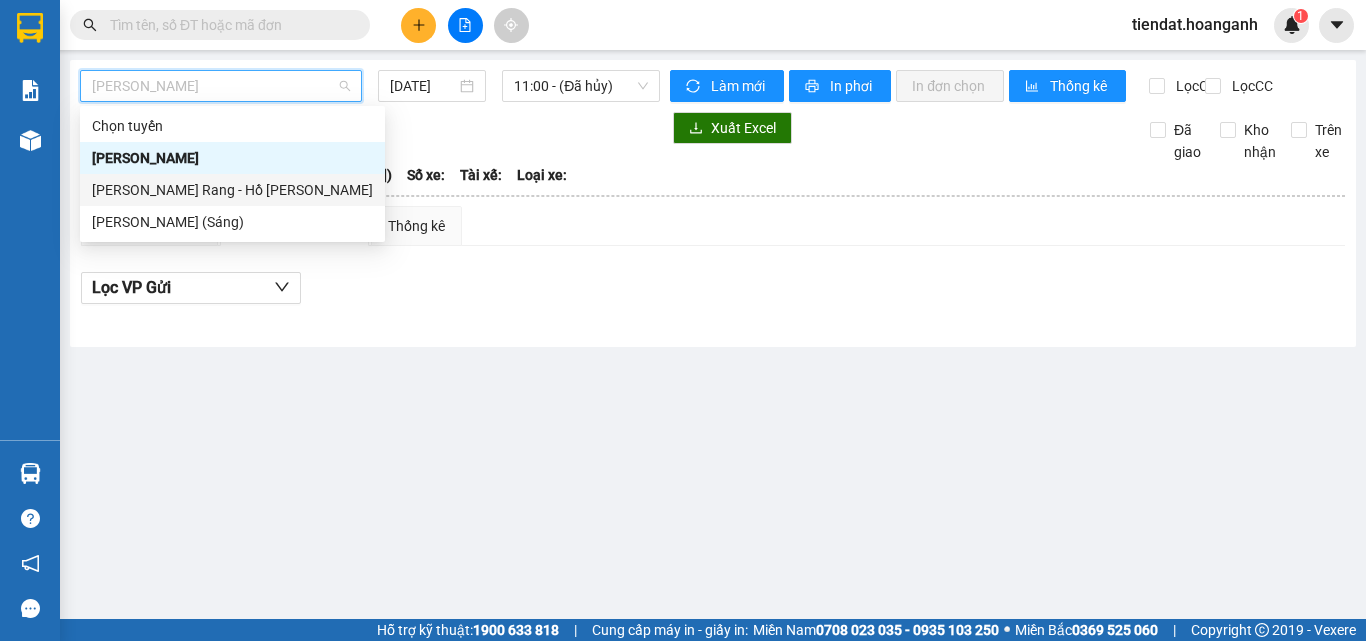 click on "[PERSON_NAME]" at bounding box center [232, 190] 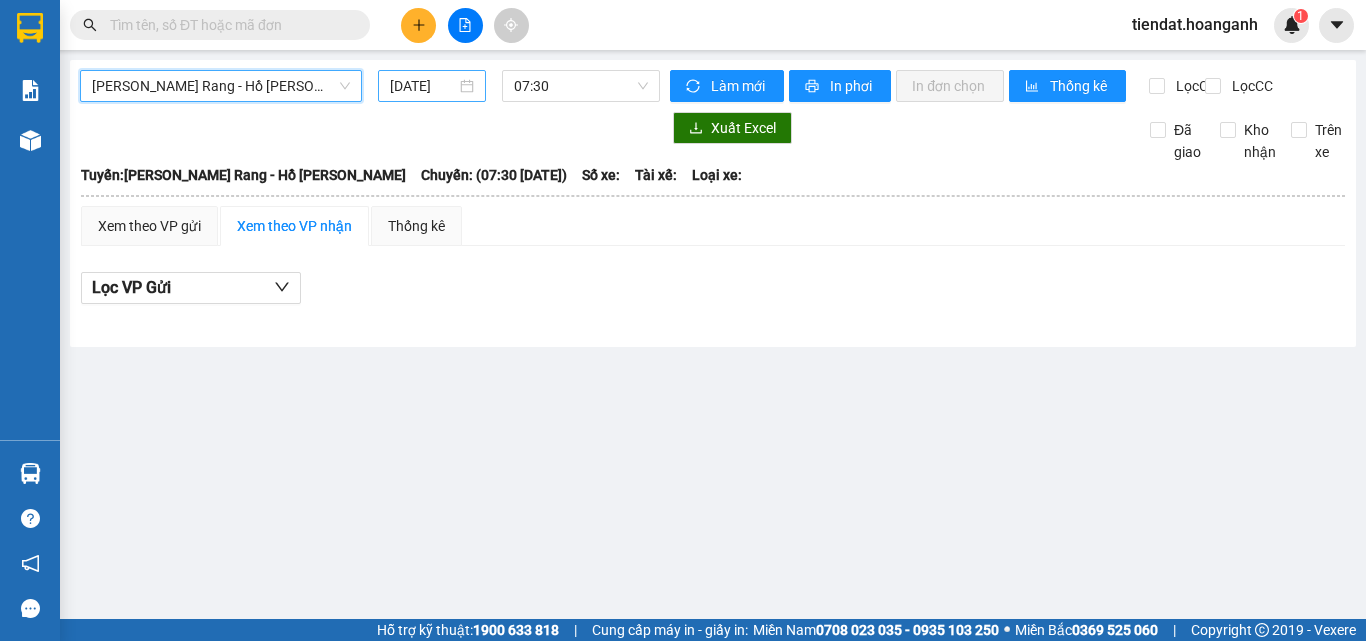 click on "[DATE]" at bounding box center [423, 86] 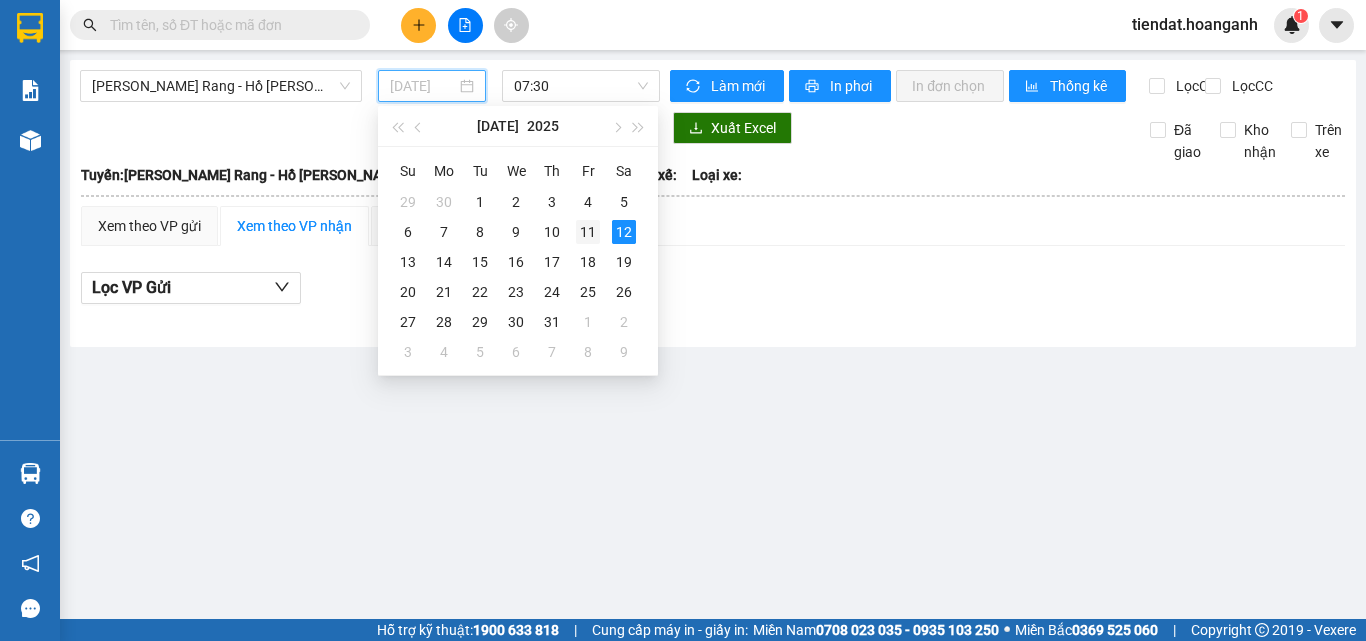 click on "11" at bounding box center [588, 232] 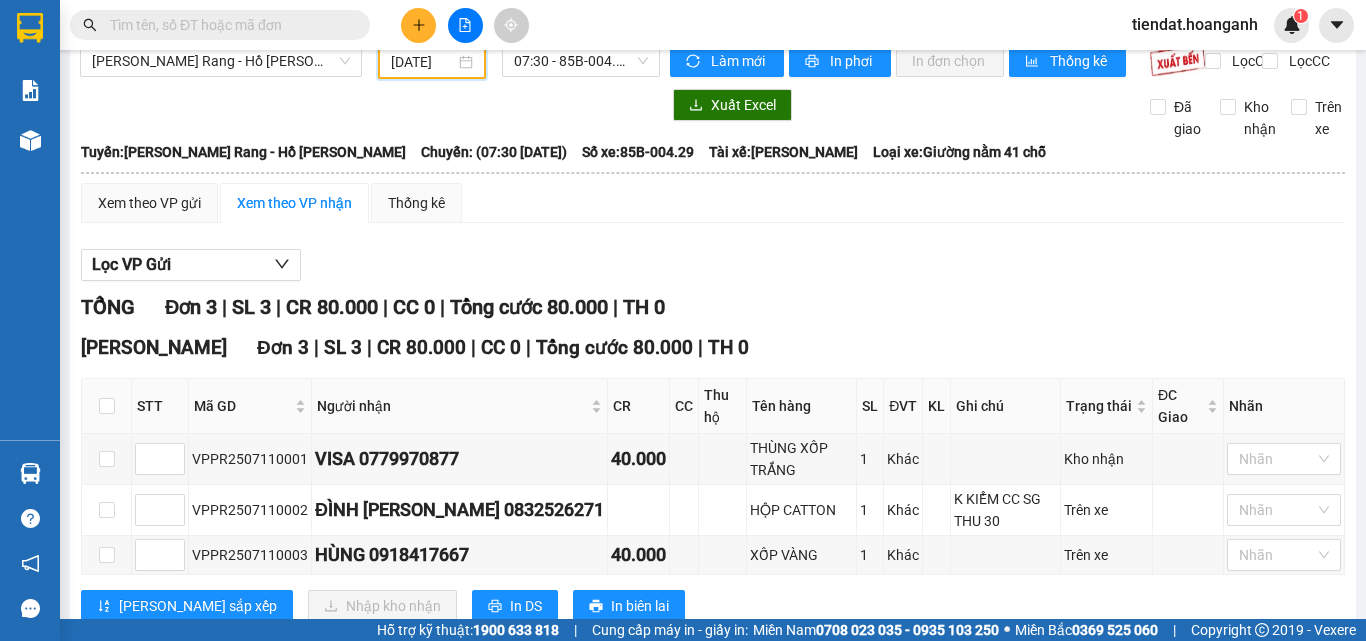 scroll, scrollTop: 53, scrollLeft: 0, axis: vertical 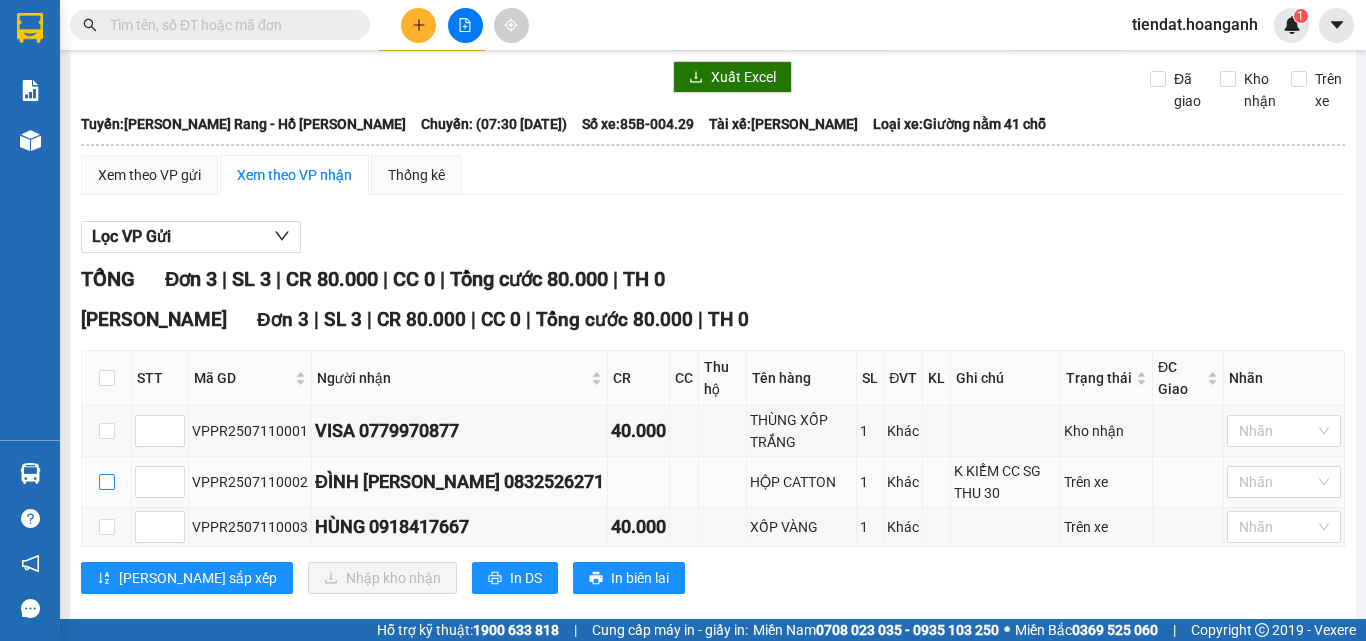 click at bounding box center [107, 482] 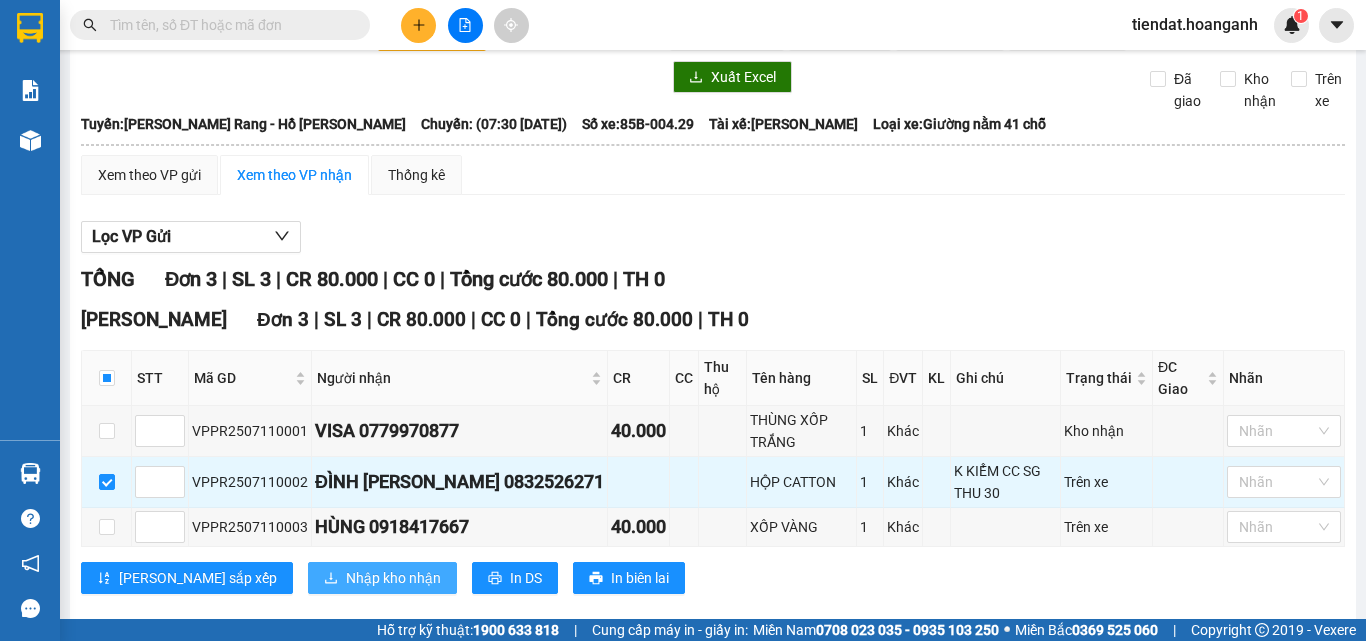 click on "Nhập kho nhận" at bounding box center [393, 578] 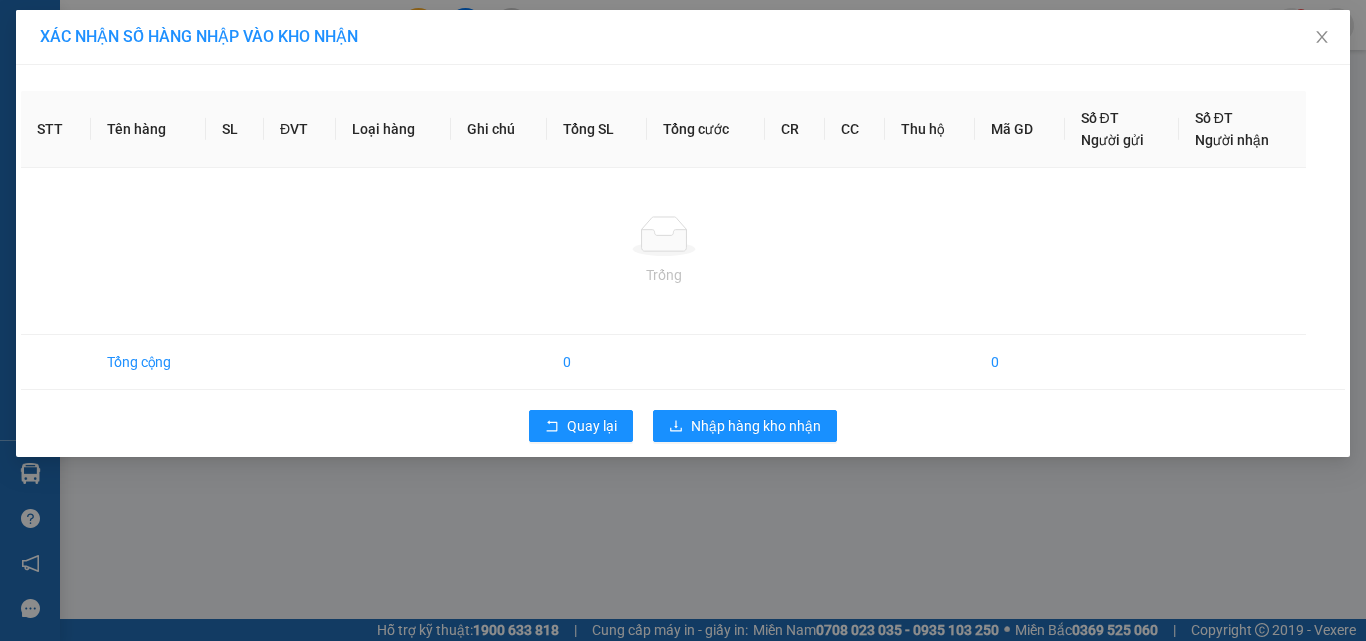 scroll, scrollTop: 0, scrollLeft: 0, axis: both 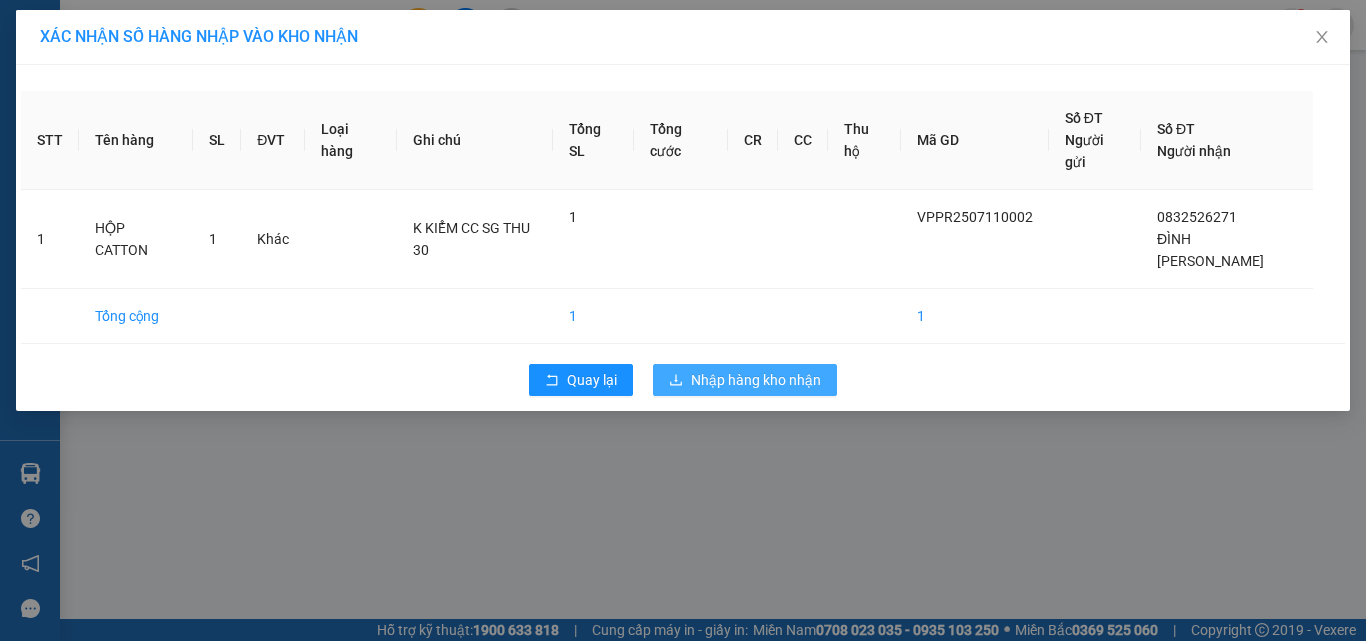 click on "Nhập hàng kho nhận" at bounding box center (756, 380) 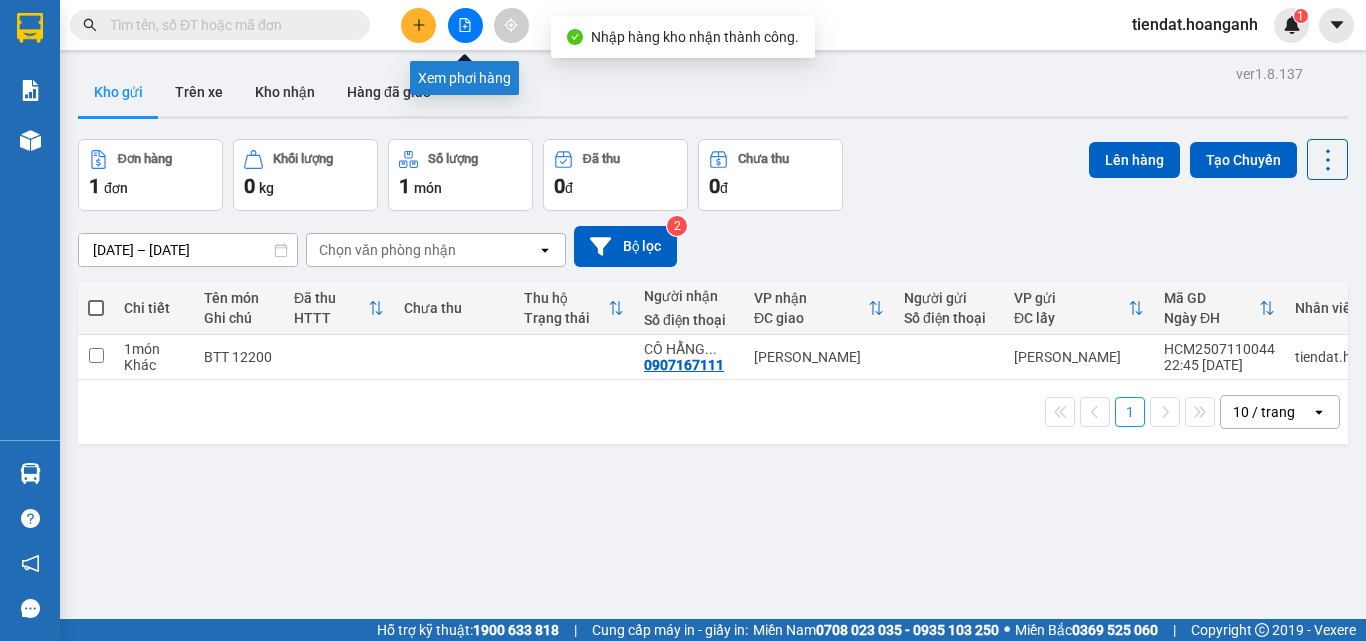click 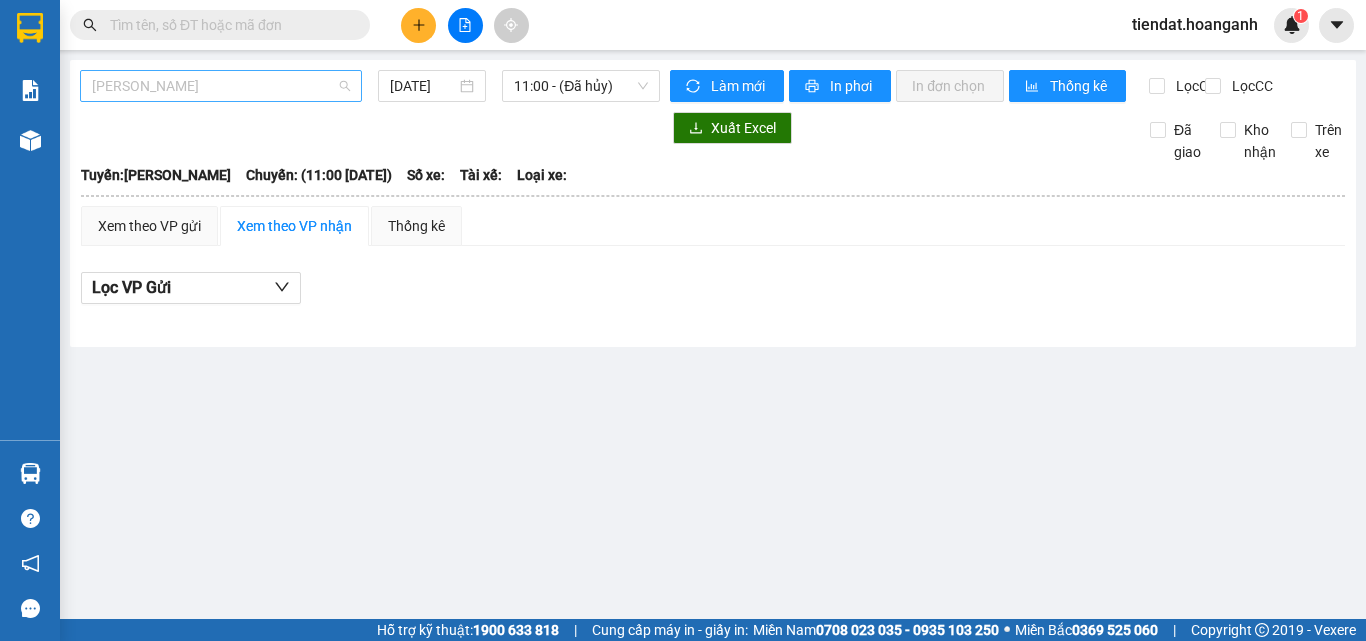 click on "[PERSON_NAME]" at bounding box center [221, 86] 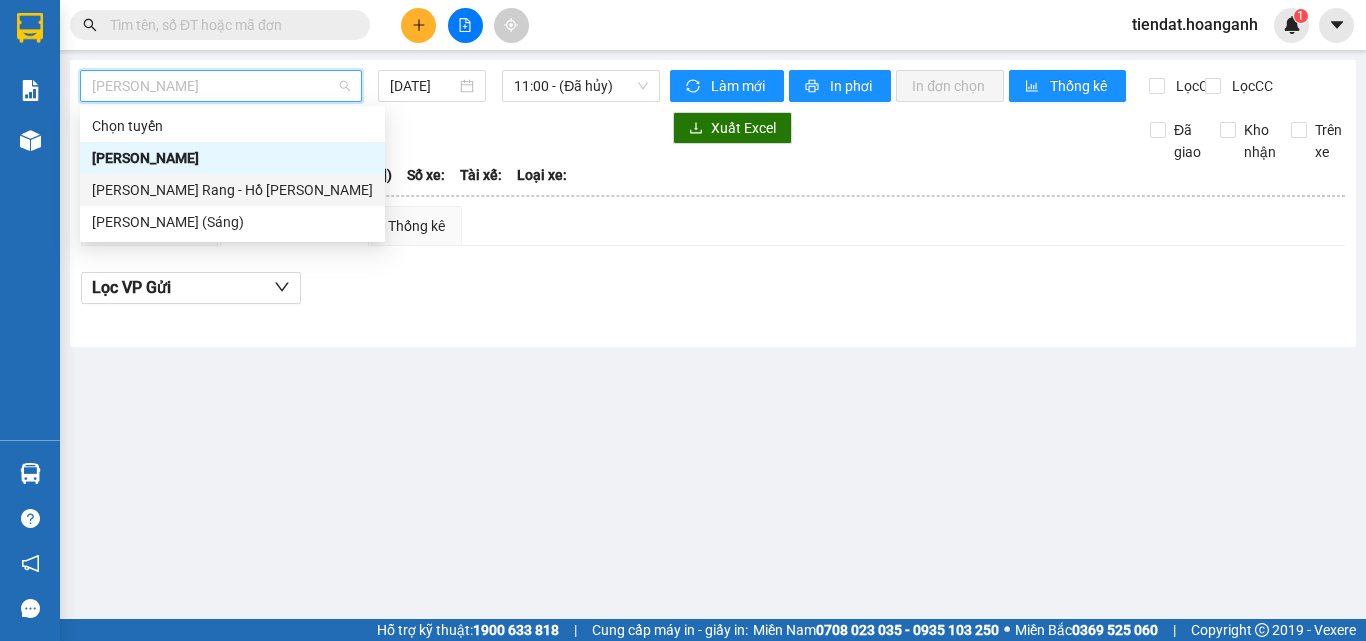 click on "[PERSON_NAME]" at bounding box center (232, 190) 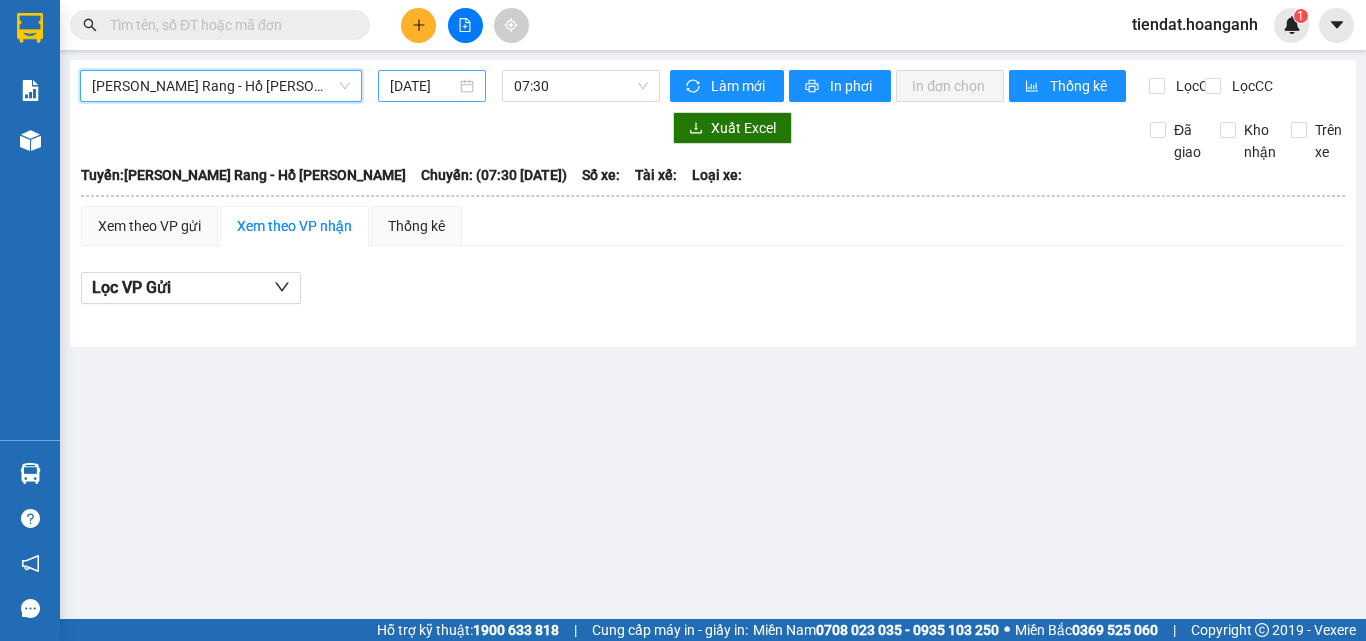 click on "[DATE]" at bounding box center [423, 86] 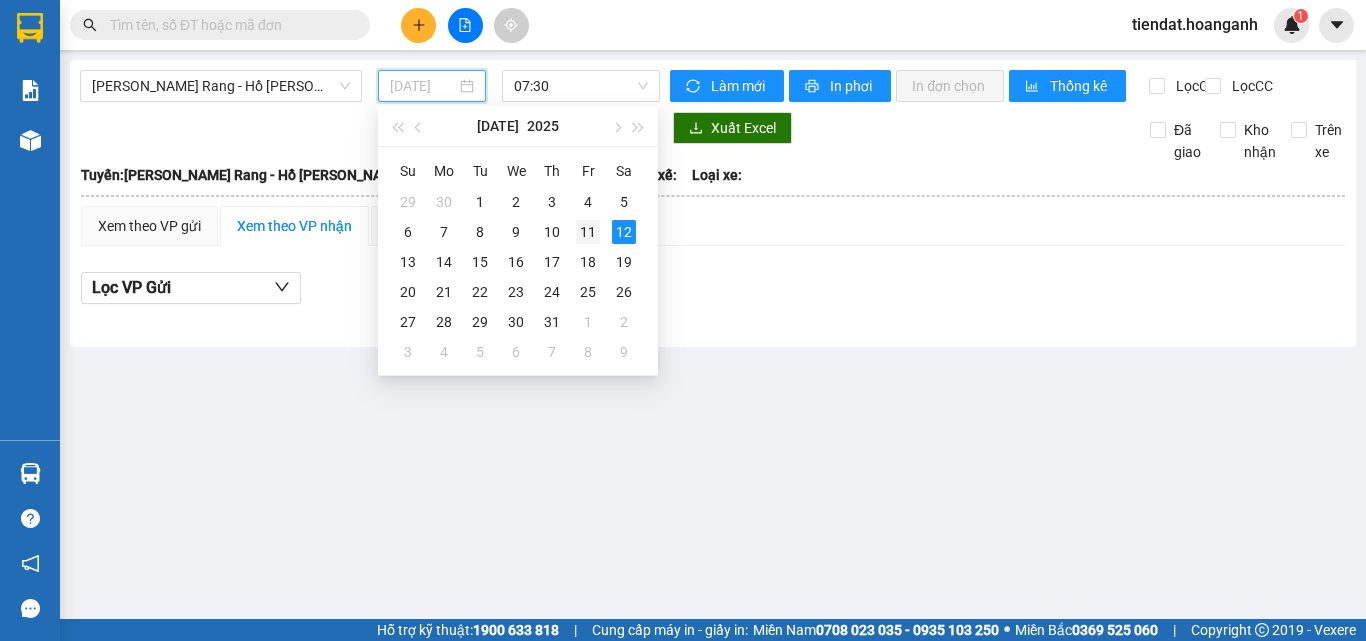 click on "11" at bounding box center [588, 232] 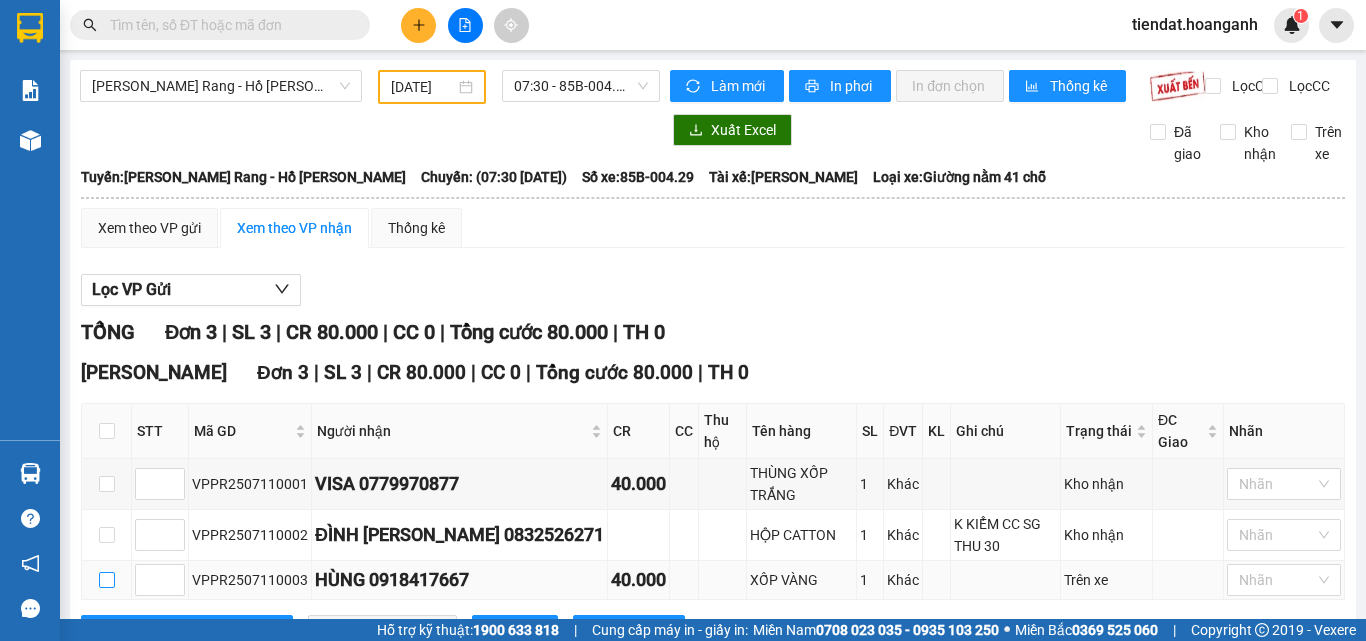 click at bounding box center (107, 580) 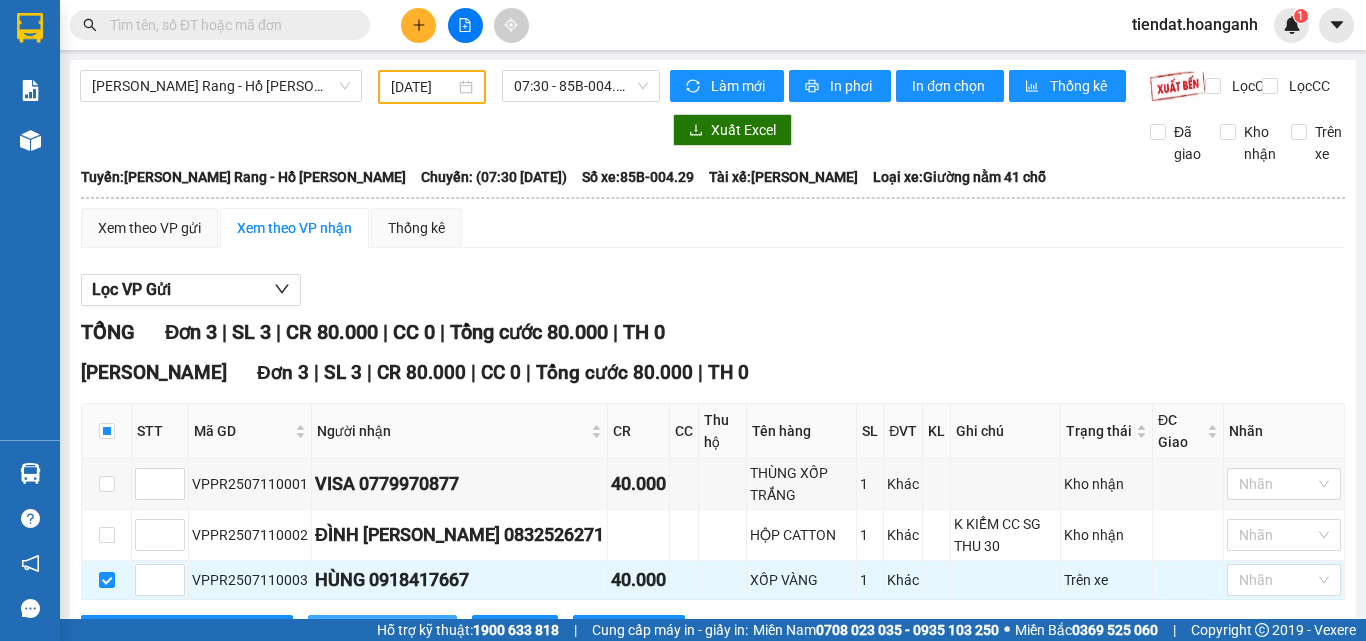 click on "Nhập kho nhận" at bounding box center (393, 631) 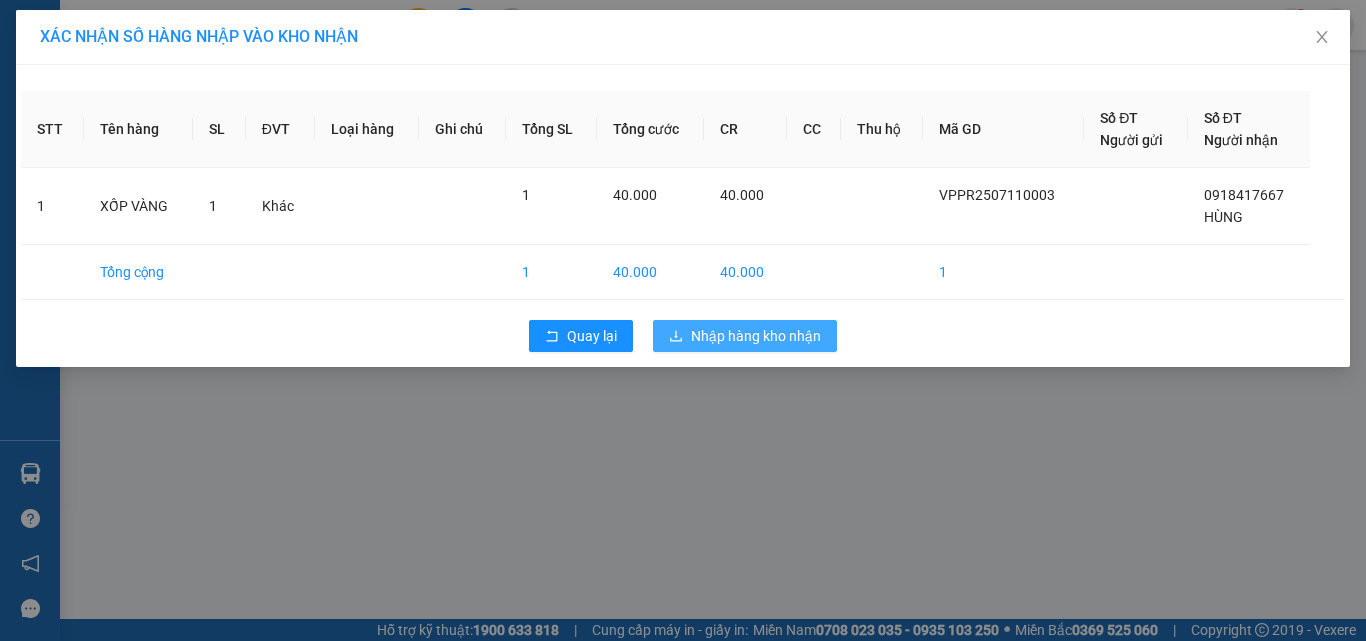 click on "Nhập hàng kho nhận" at bounding box center [756, 336] 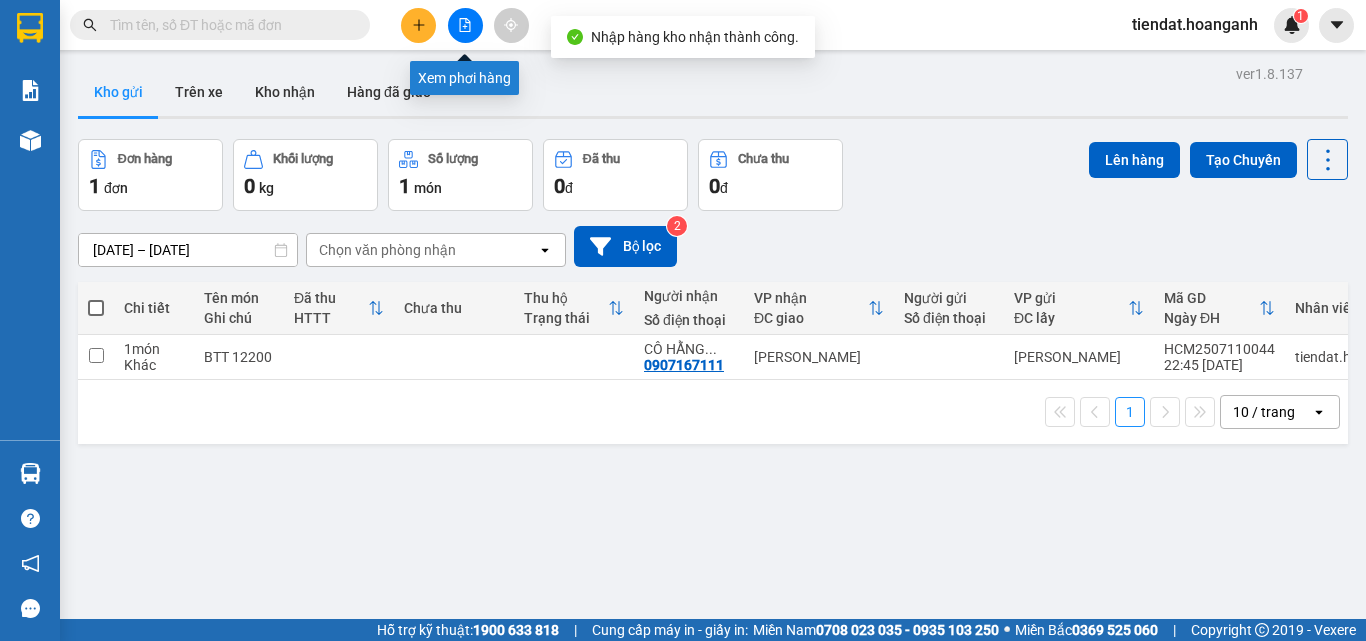 click 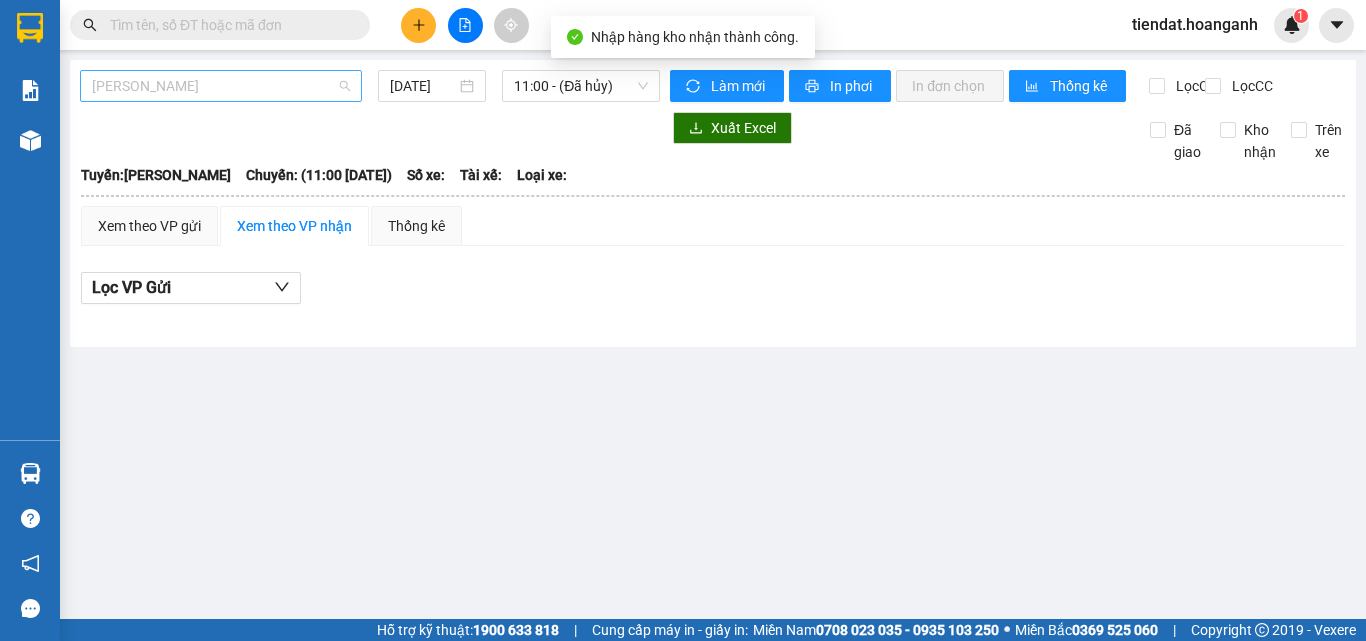 click on "[PERSON_NAME]" at bounding box center (221, 86) 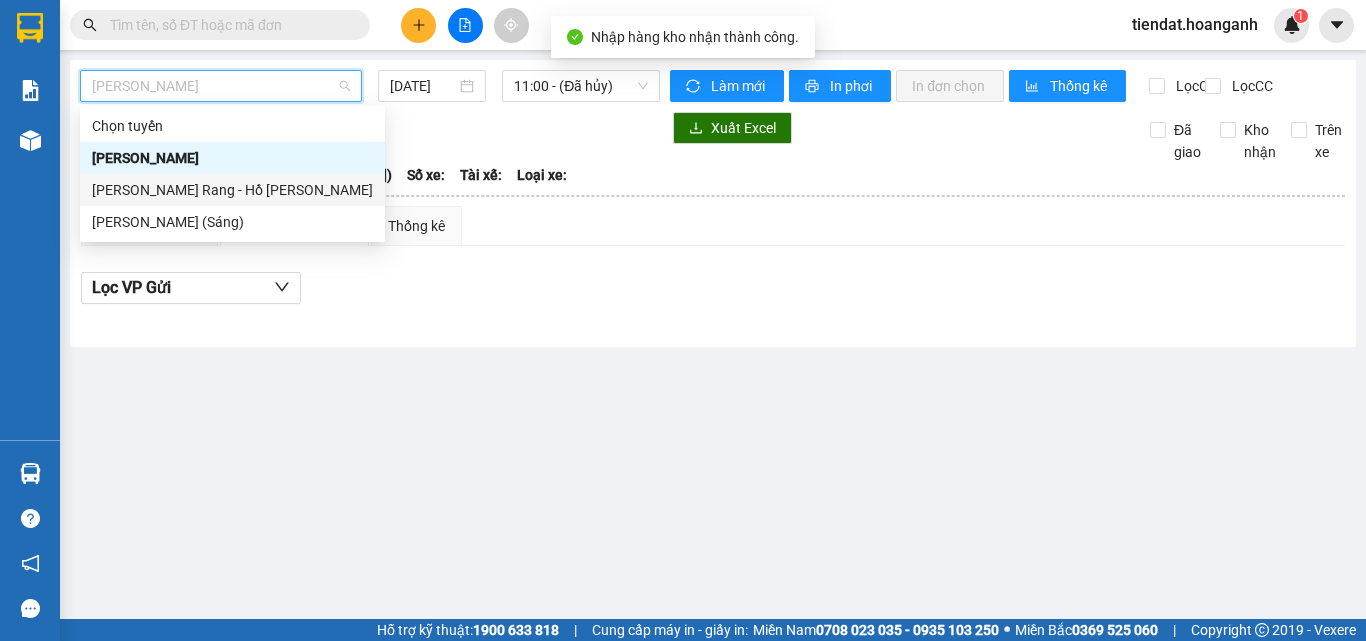 click on "[PERSON_NAME]" at bounding box center (232, 190) 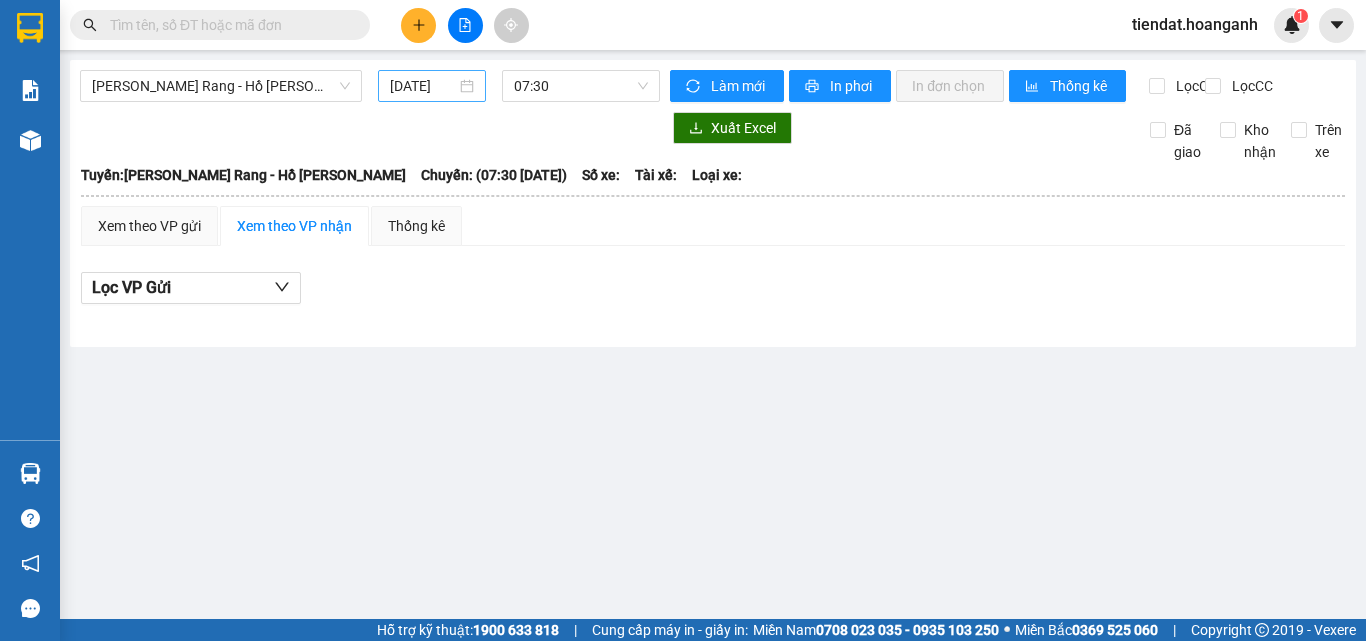click on "[DATE]" at bounding box center (432, 86) 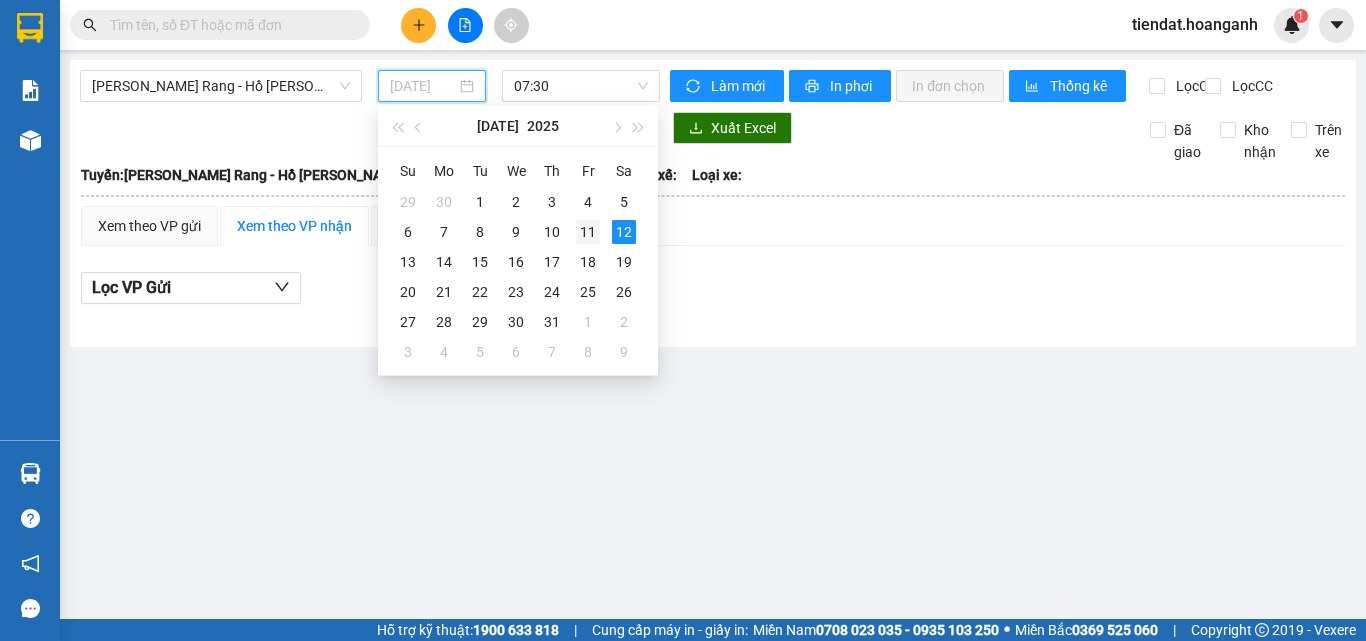 click on "11" at bounding box center [588, 232] 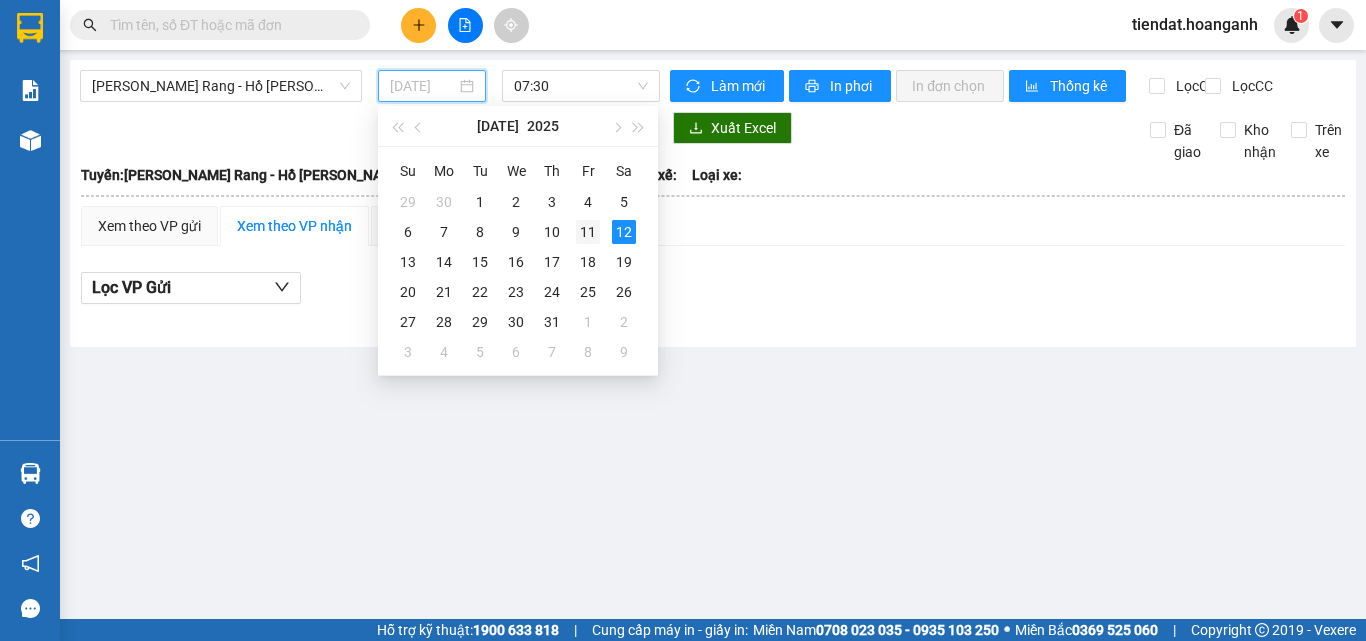 type on "[DATE]" 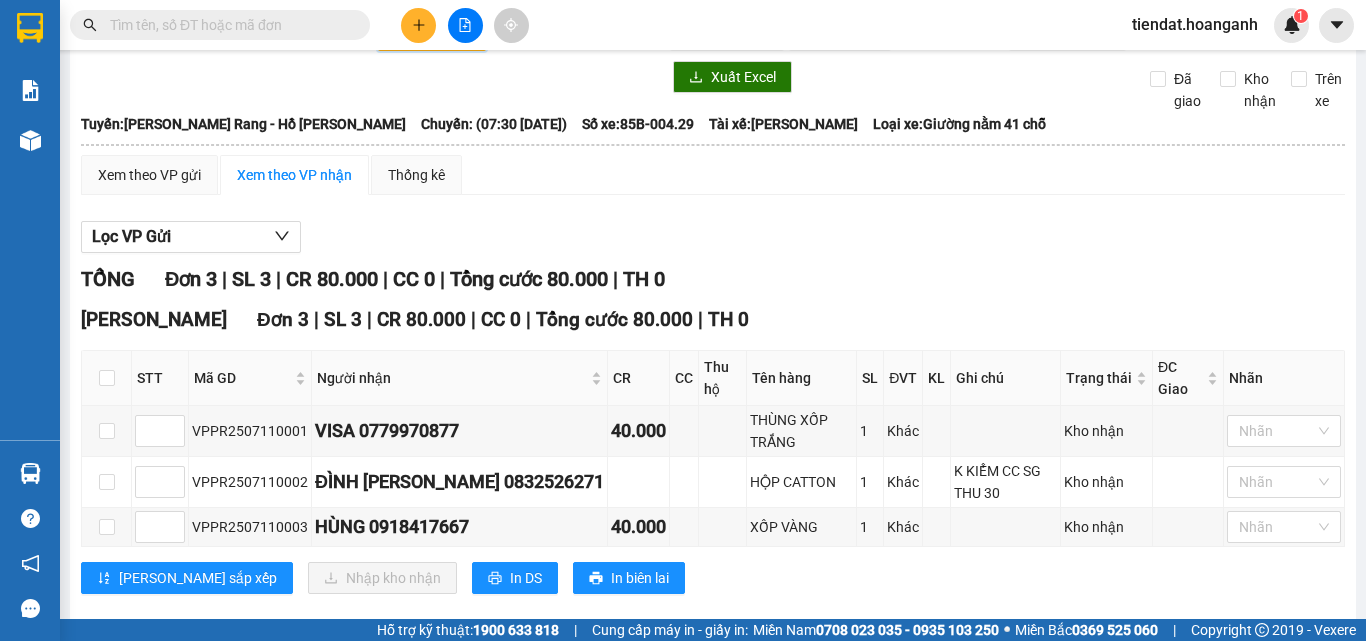 scroll, scrollTop: 0, scrollLeft: 0, axis: both 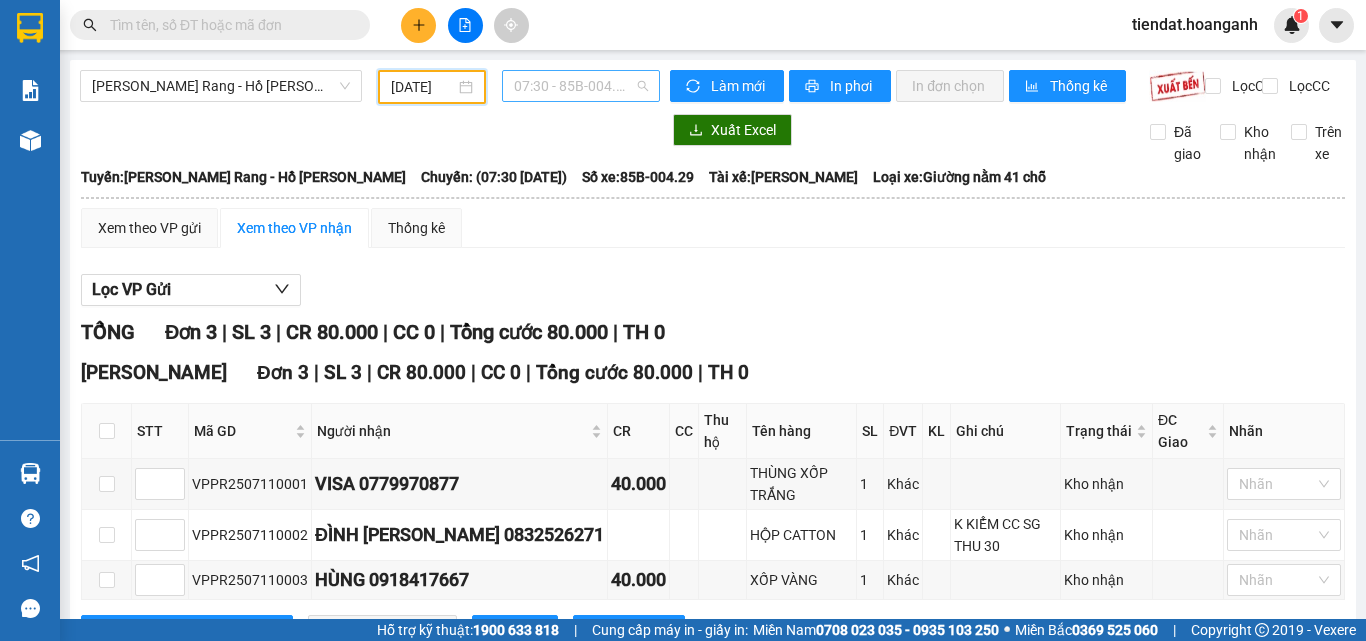 click on "07:30     - 85B-004.29" at bounding box center [581, 86] 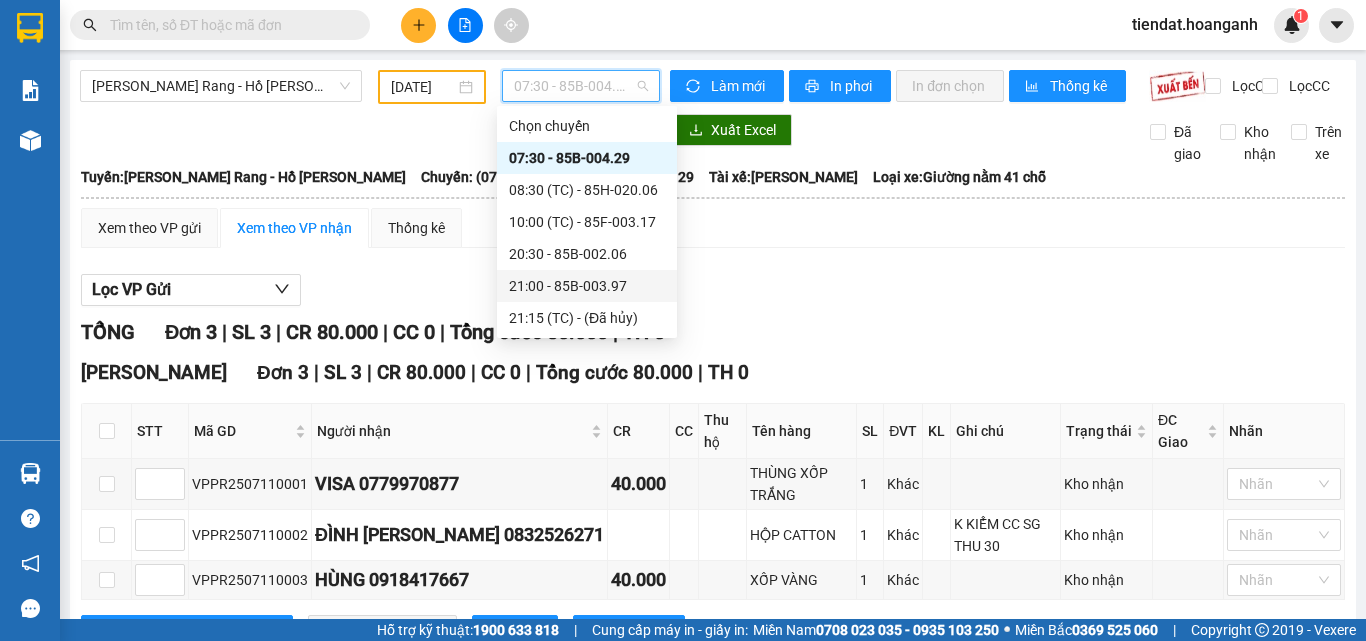 click on "21:00     - 85B-003.97" at bounding box center (587, 286) 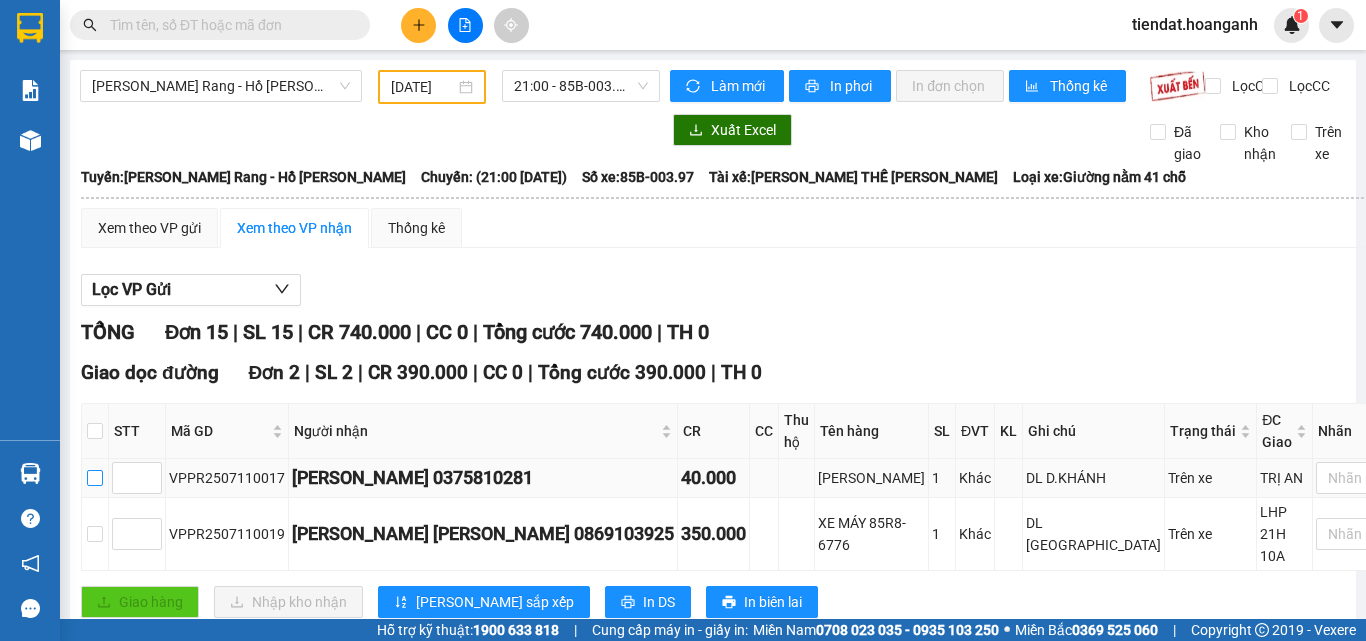 click at bounding box center (95, 478) 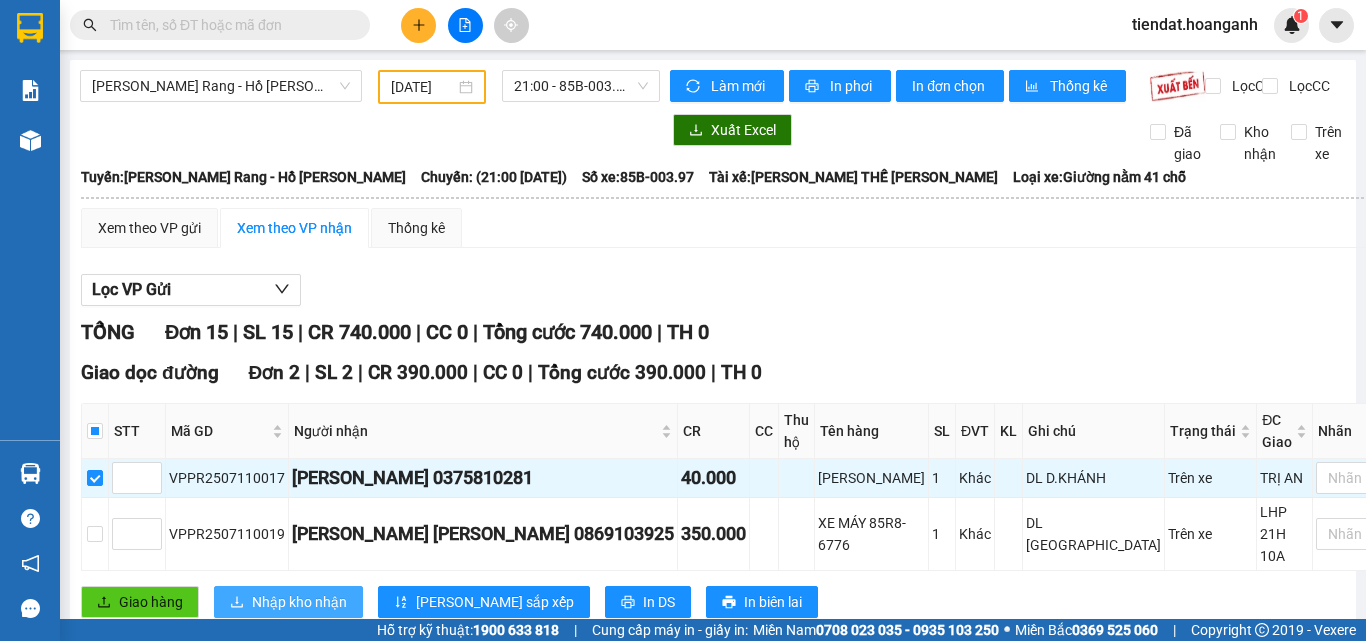 click on "Nhập kho nhận" at bounding box center [299, 602] 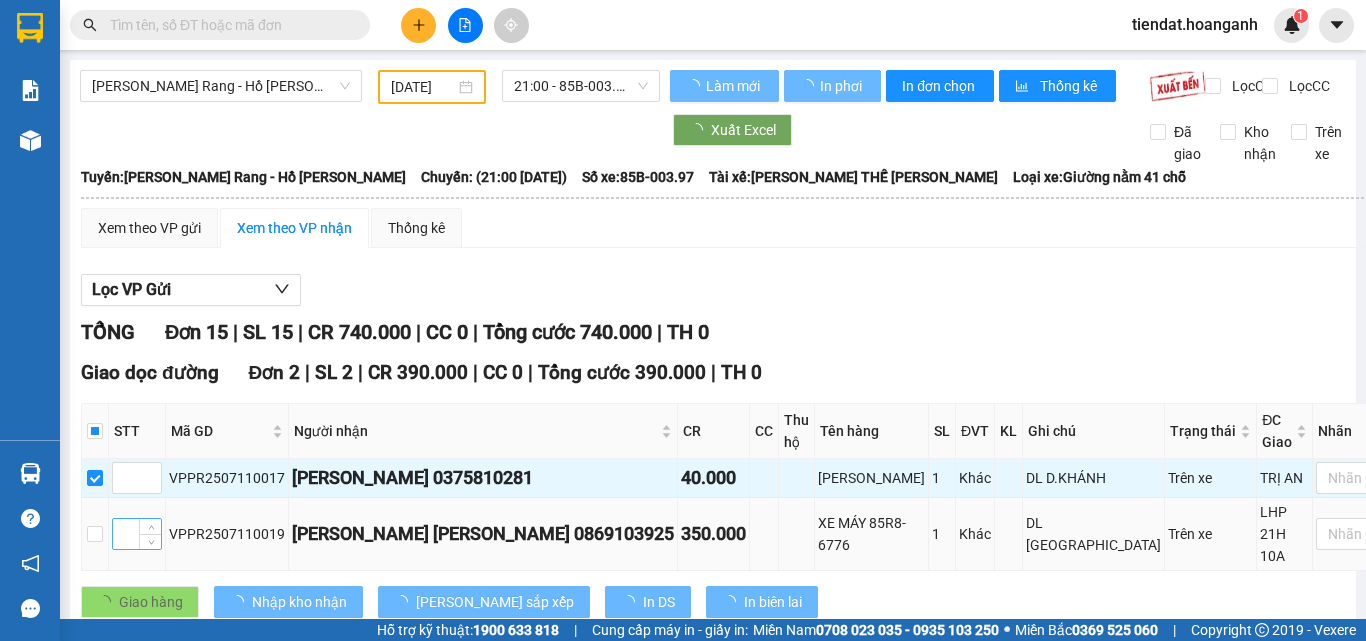 checkbox on "false" 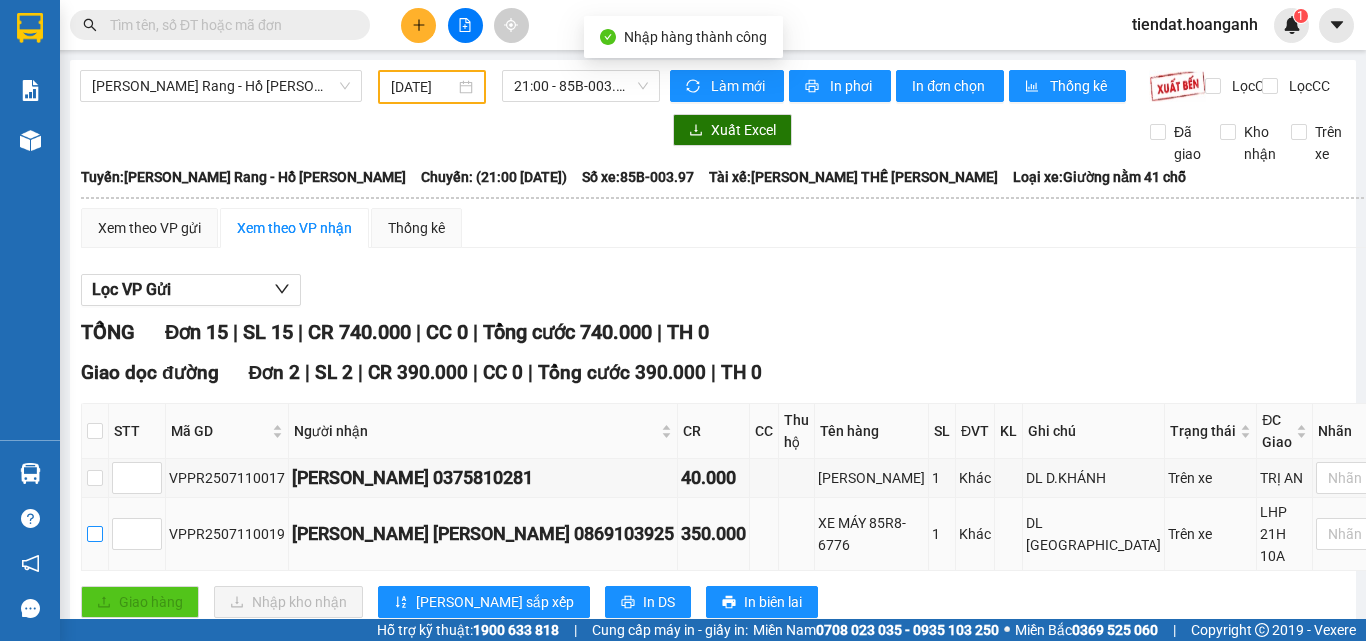 click at bounding box center (95, 534) 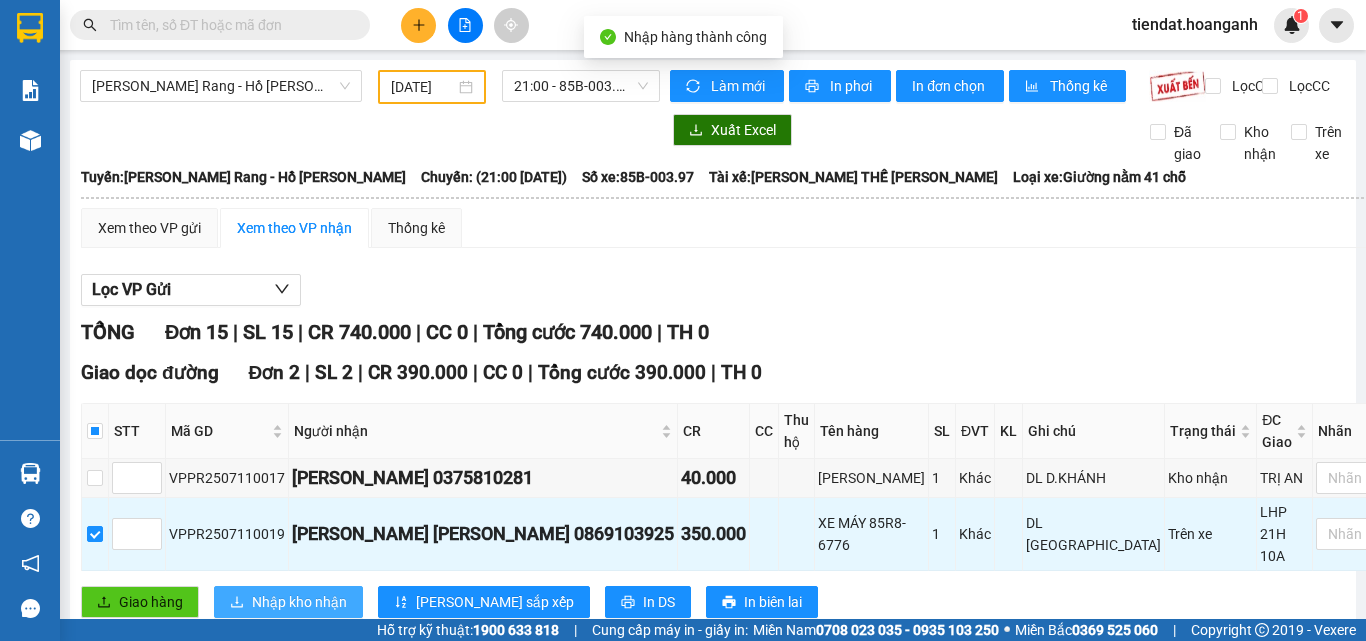 click on "Nhập kho nhận" at bounding box center [299, 602] 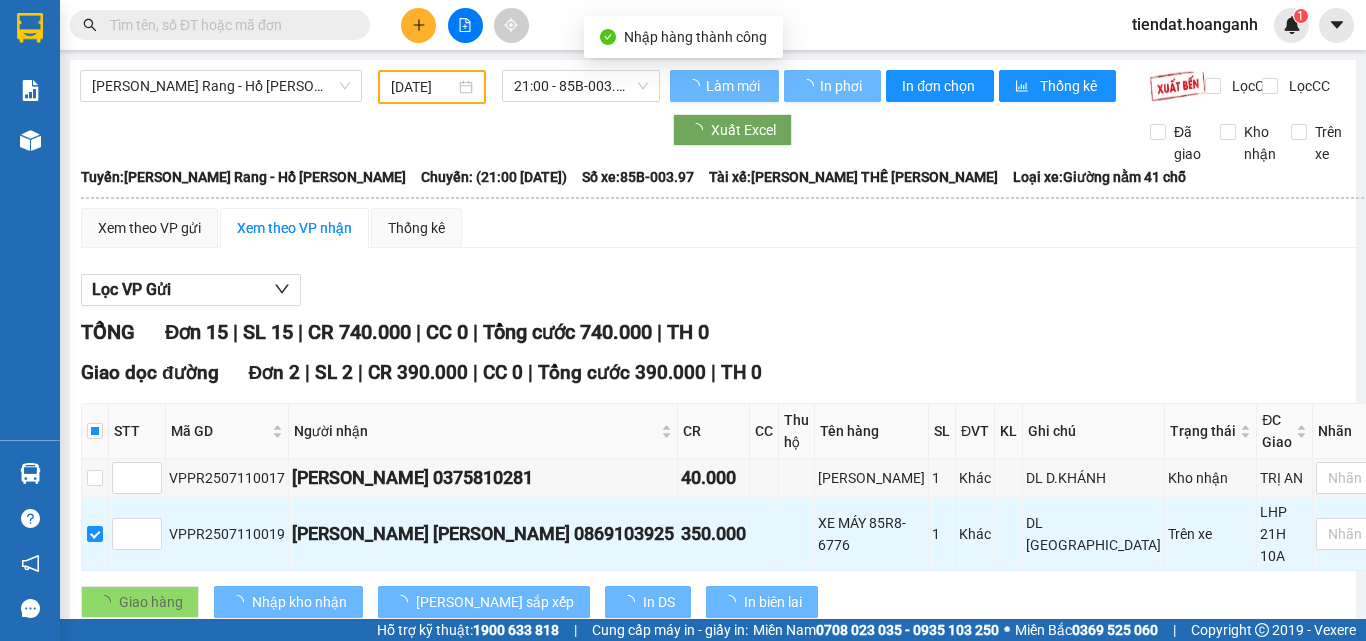 checkbox on "false" 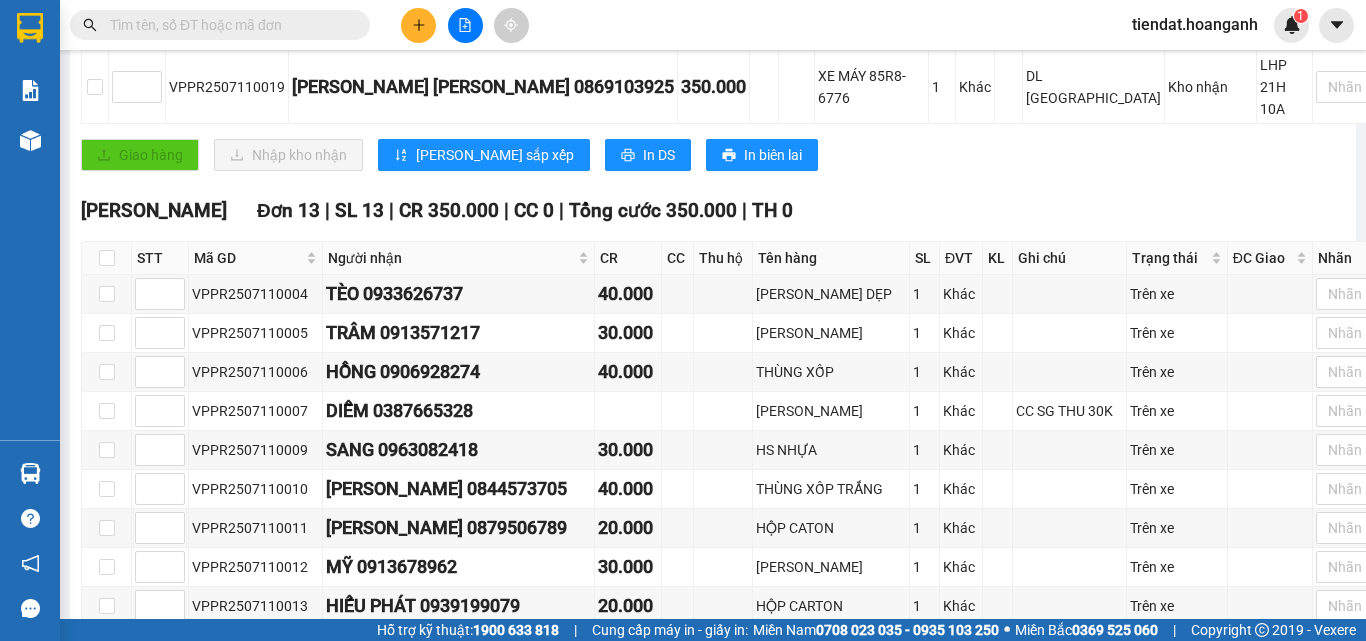 scroll, scrollTop: 472, scrollLeft: 0, axis: vertical 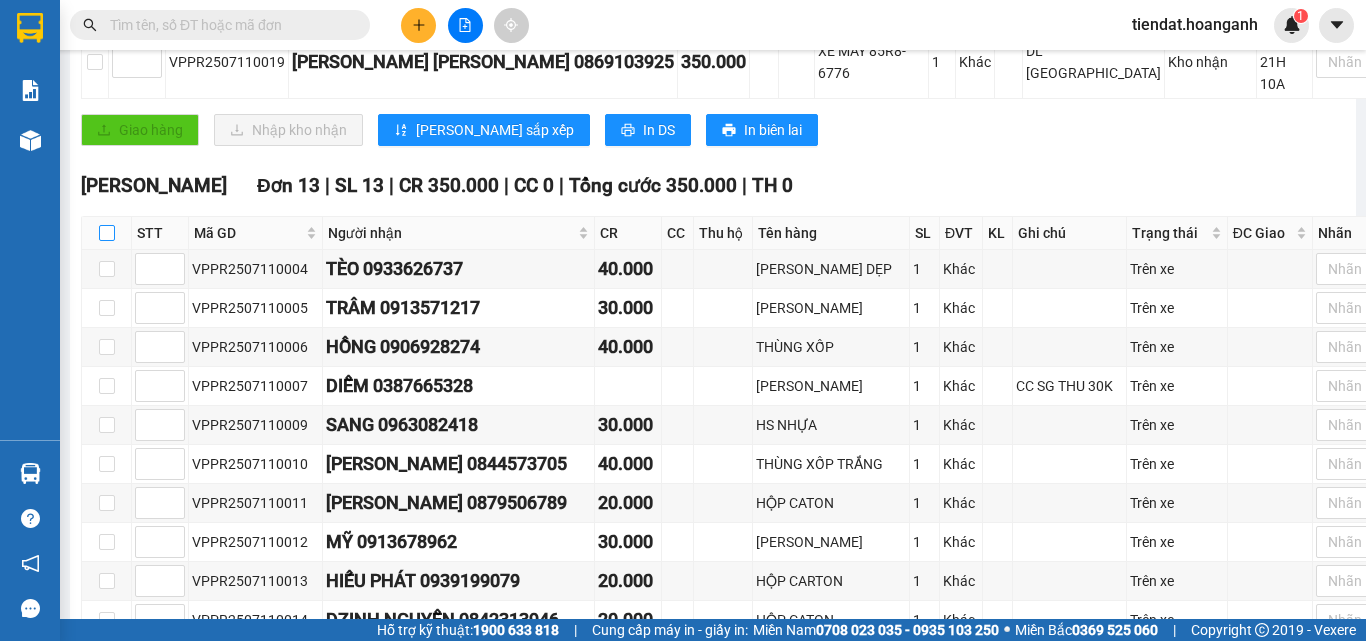 click at bounding box center (107, 233) 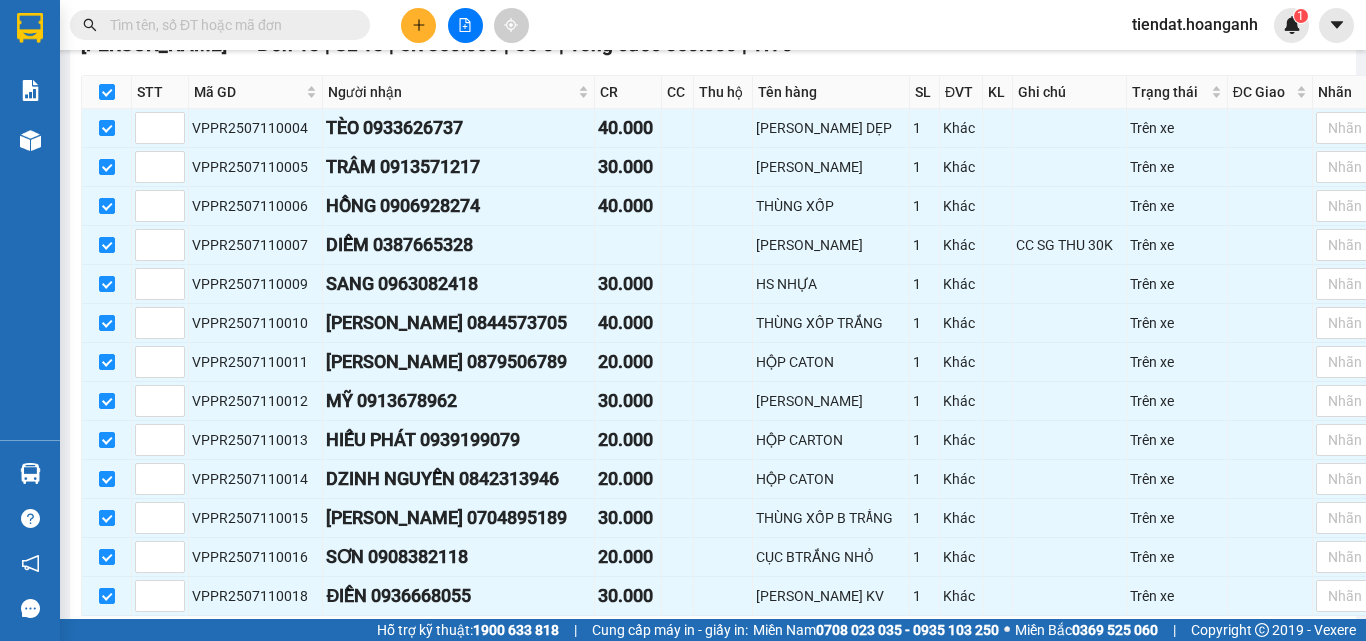 scroll, scrollTop: 706, scrollLeft: 0, axis: vertical 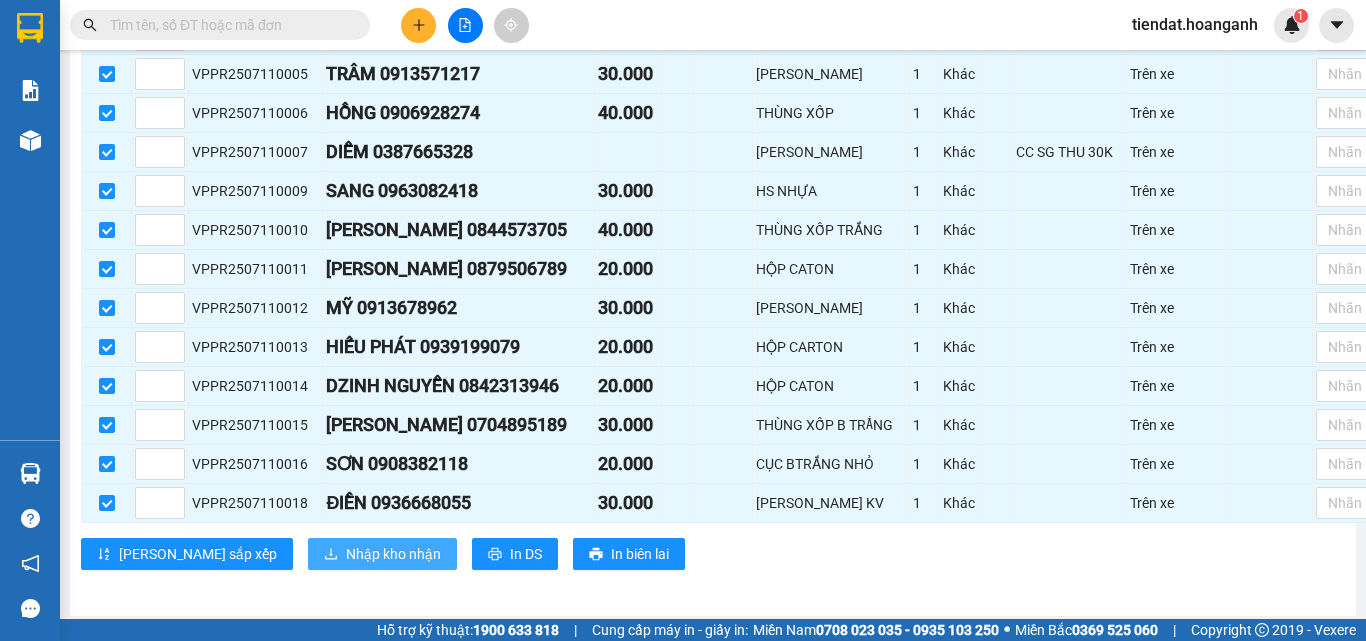 click on "Nhập kho nhận" at bounding box center [393, 554] 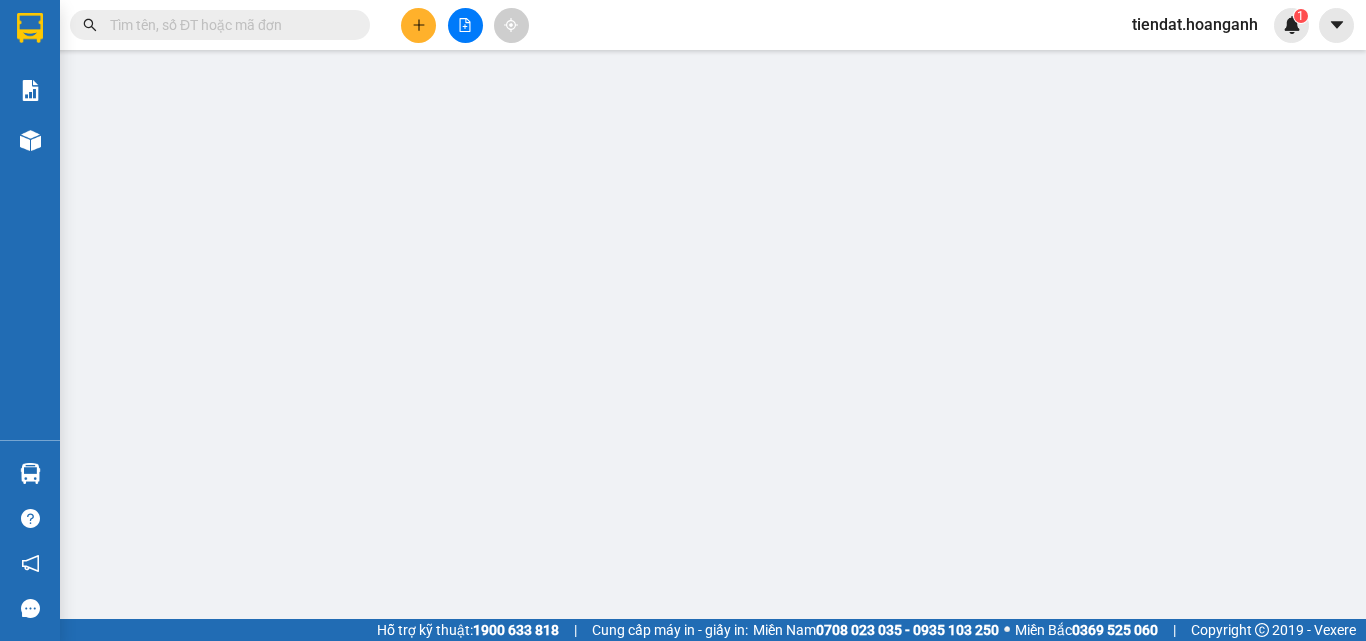 scroll, scrollTop: 0, scrollLeft: 0, axis: both 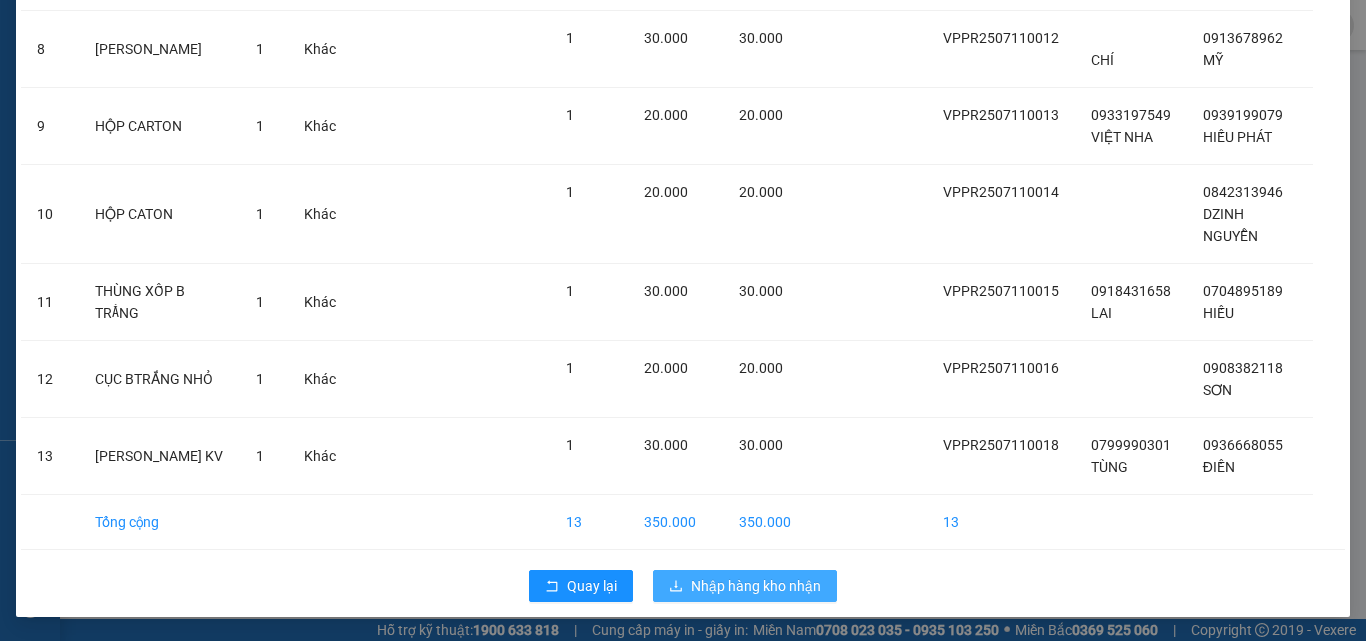click on "Nhập hàng kho nhận" at bounding box center [756, 586] 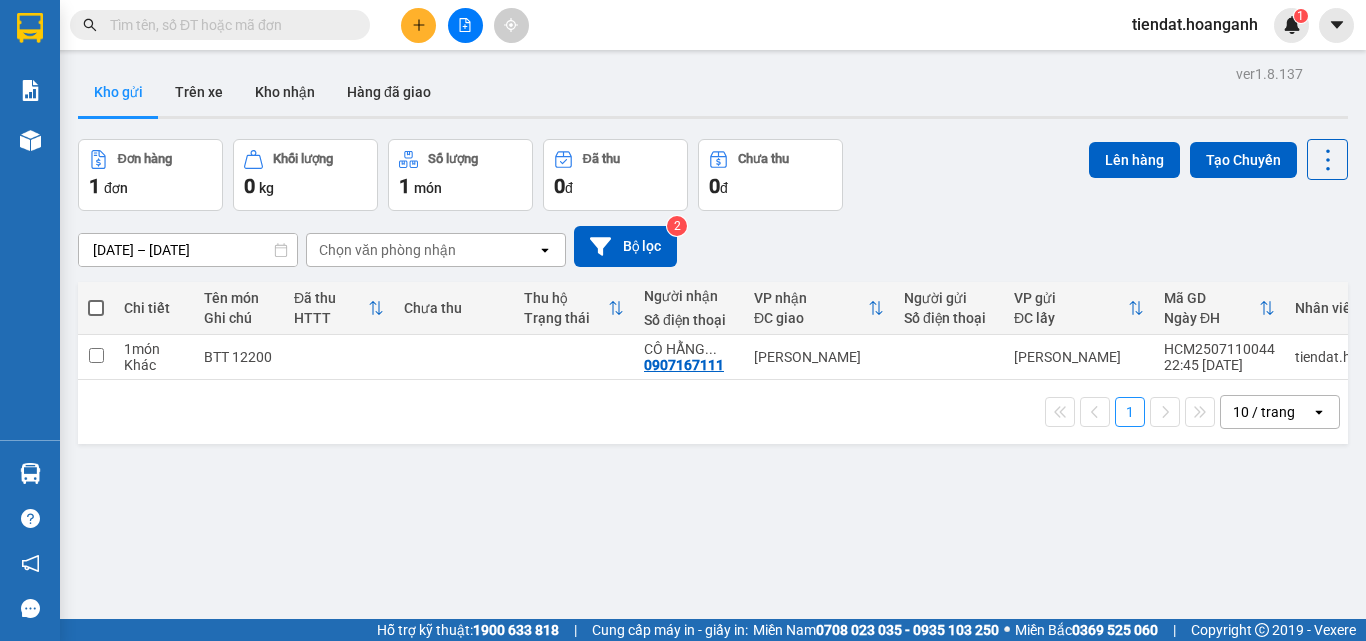 click at bounding box center (228, 25) 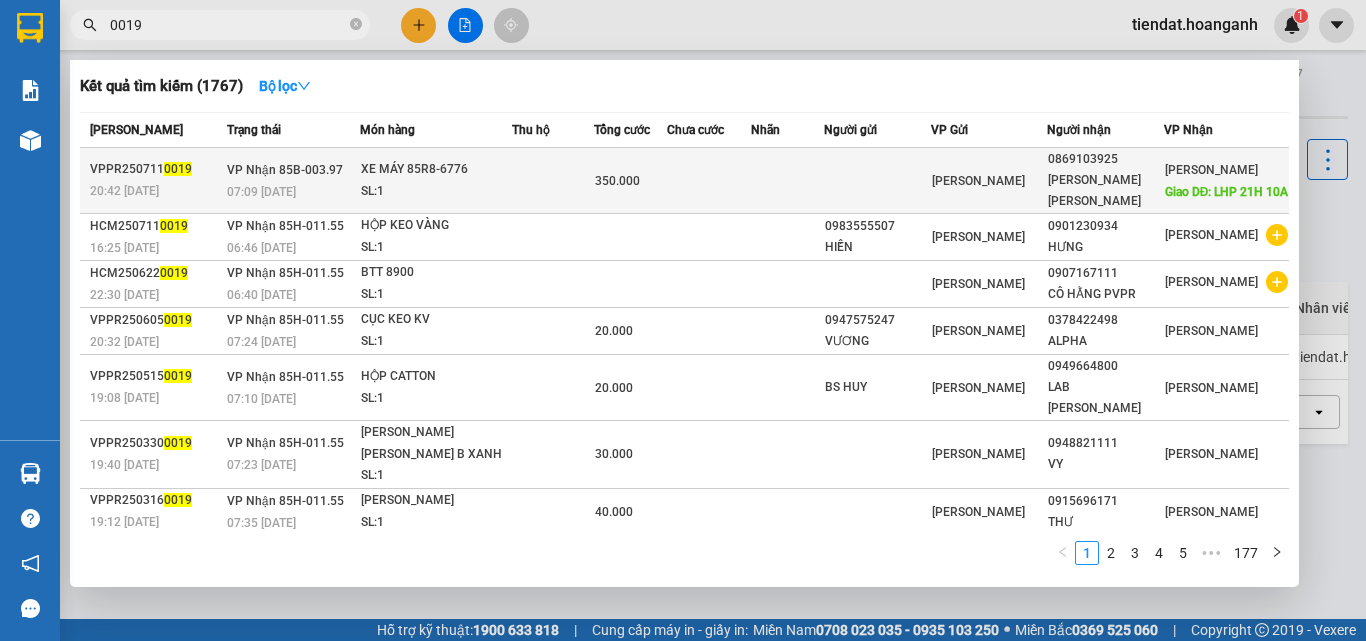 type on "0019" 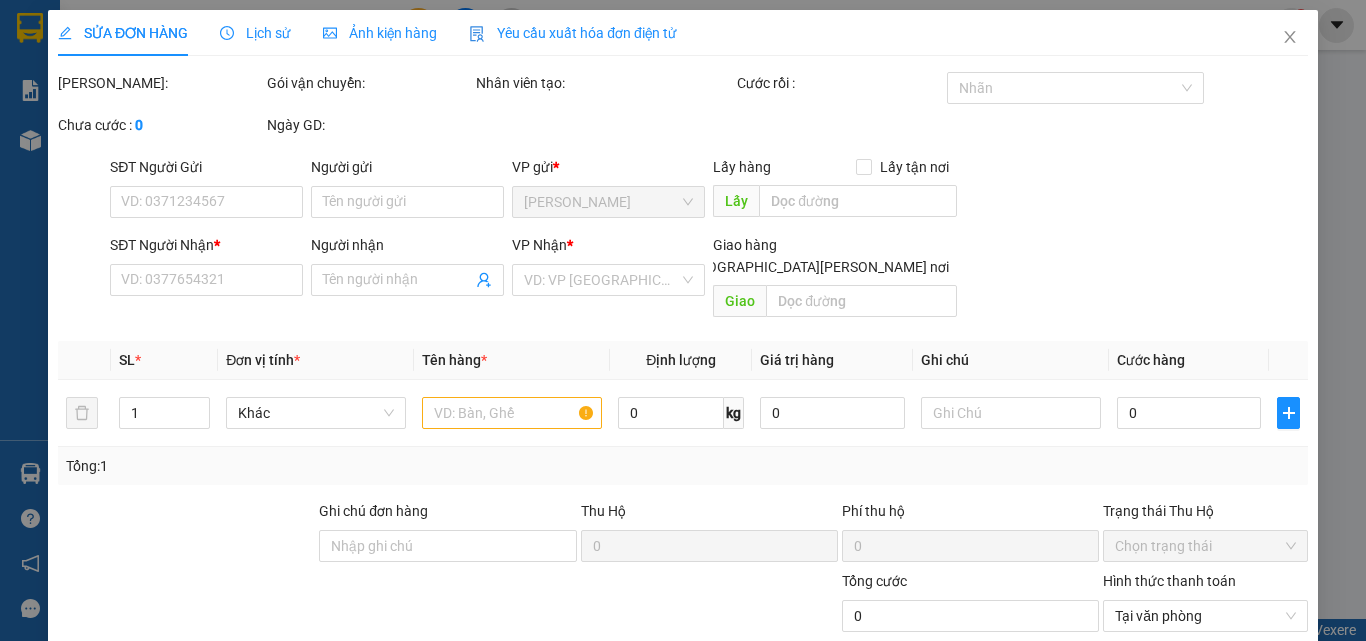 type on "0869103925" 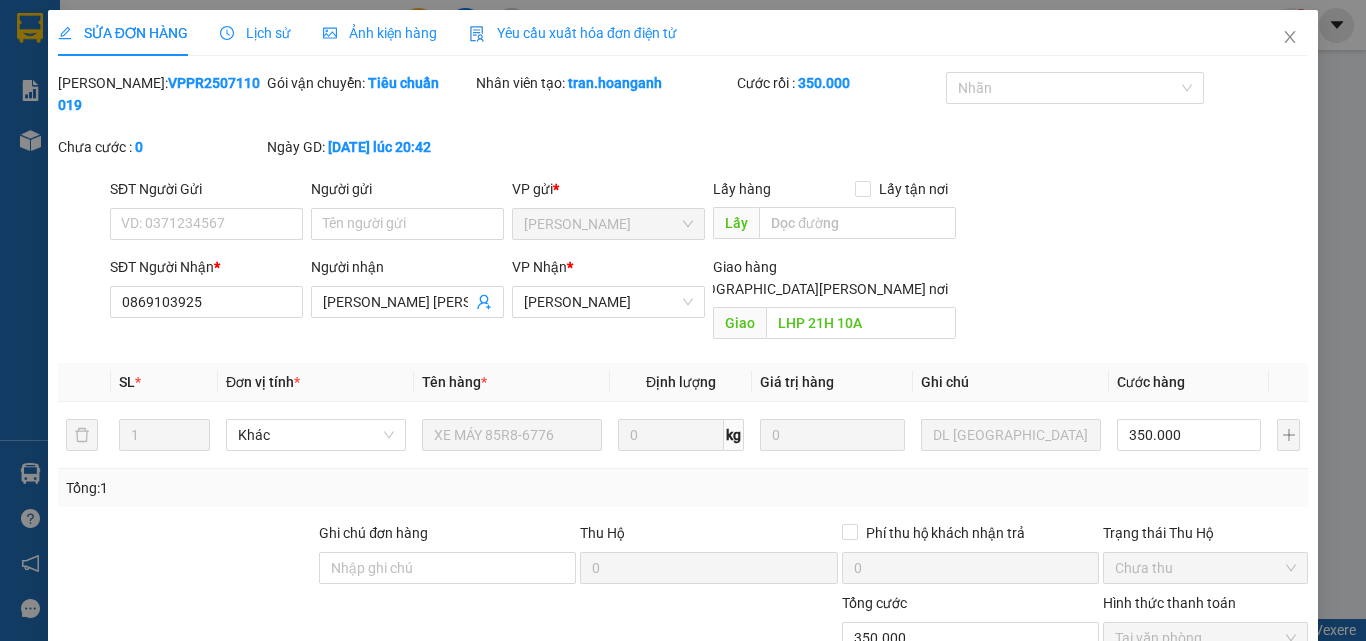 scroll, scrollTop: 165, scrollLeft: 0, axis: vertical 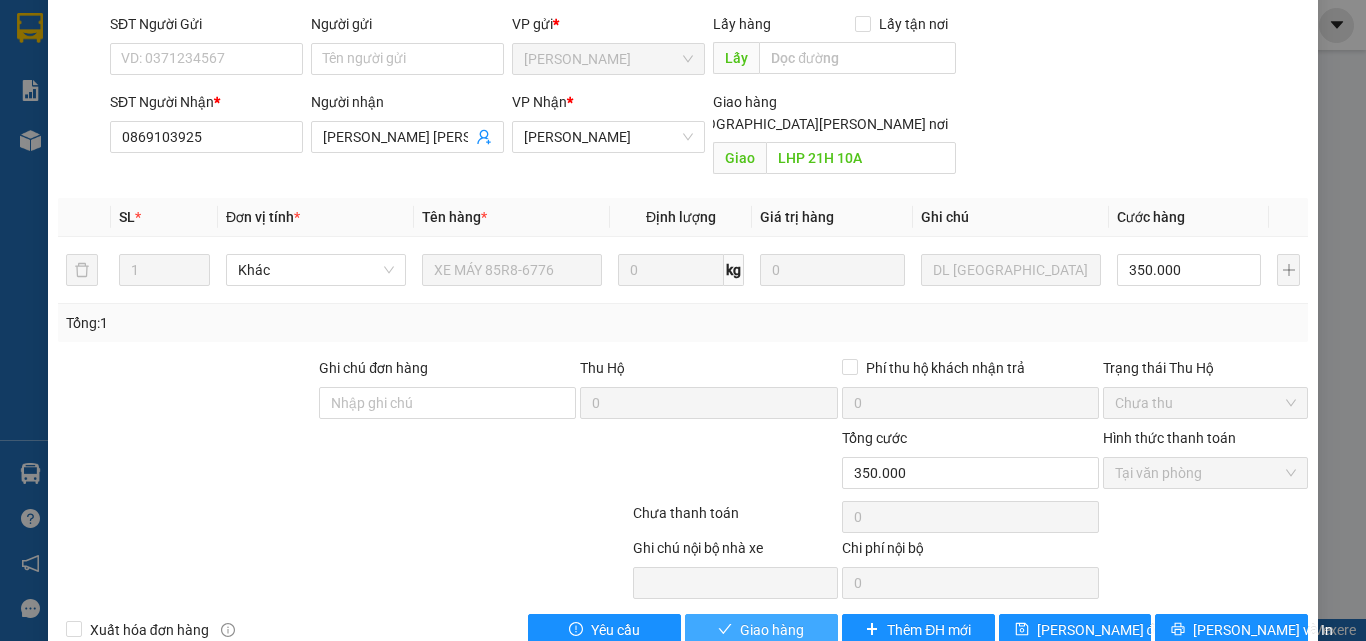 click on "Giao hàng" at bounding box center [772, 630] 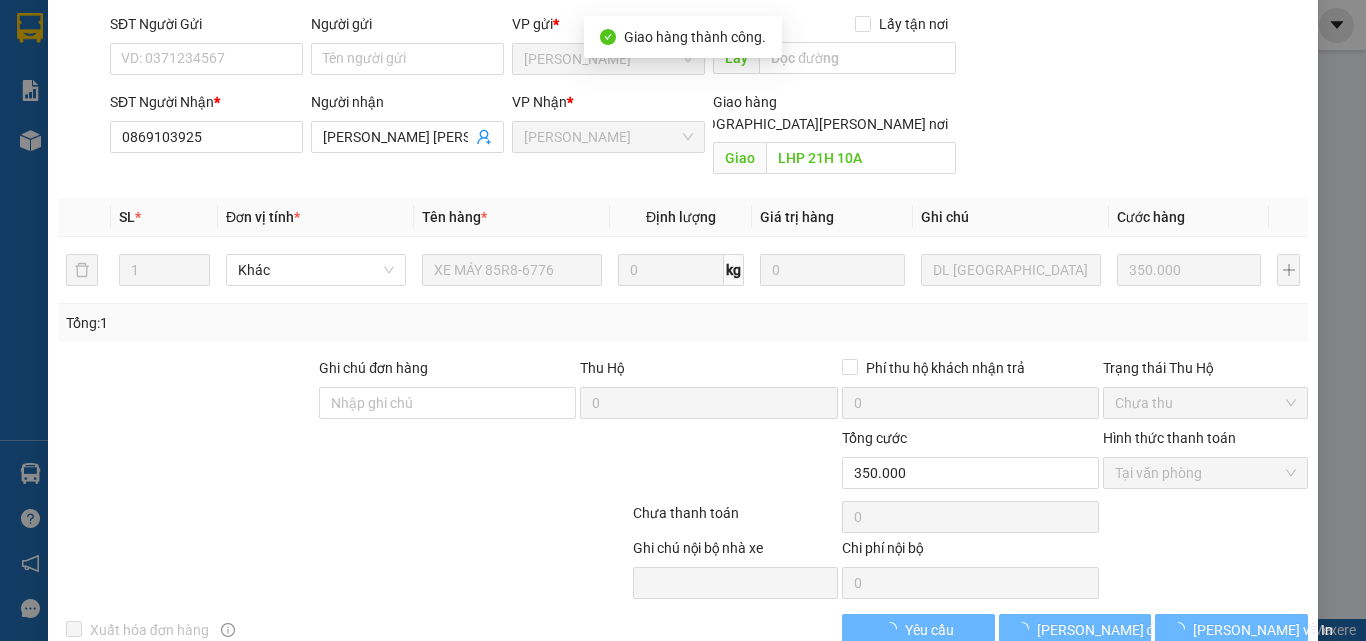 scroll, scrollTop: 187, scrollLeft: 0, axis: vertical 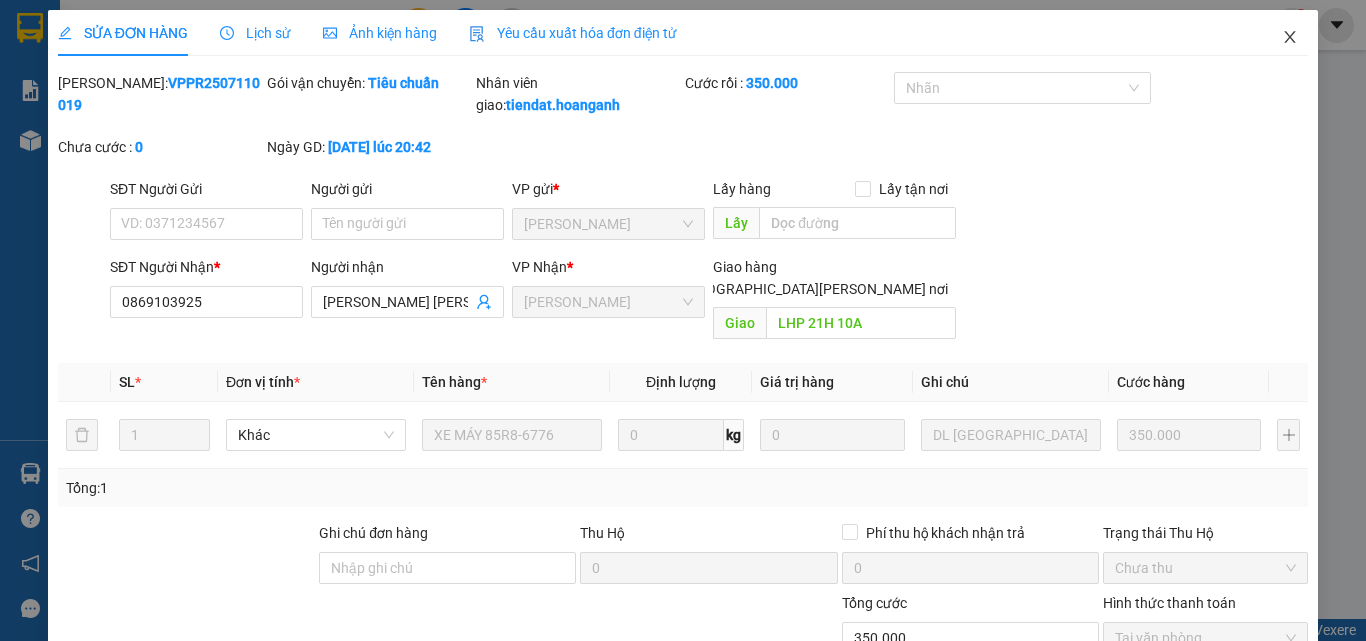 click 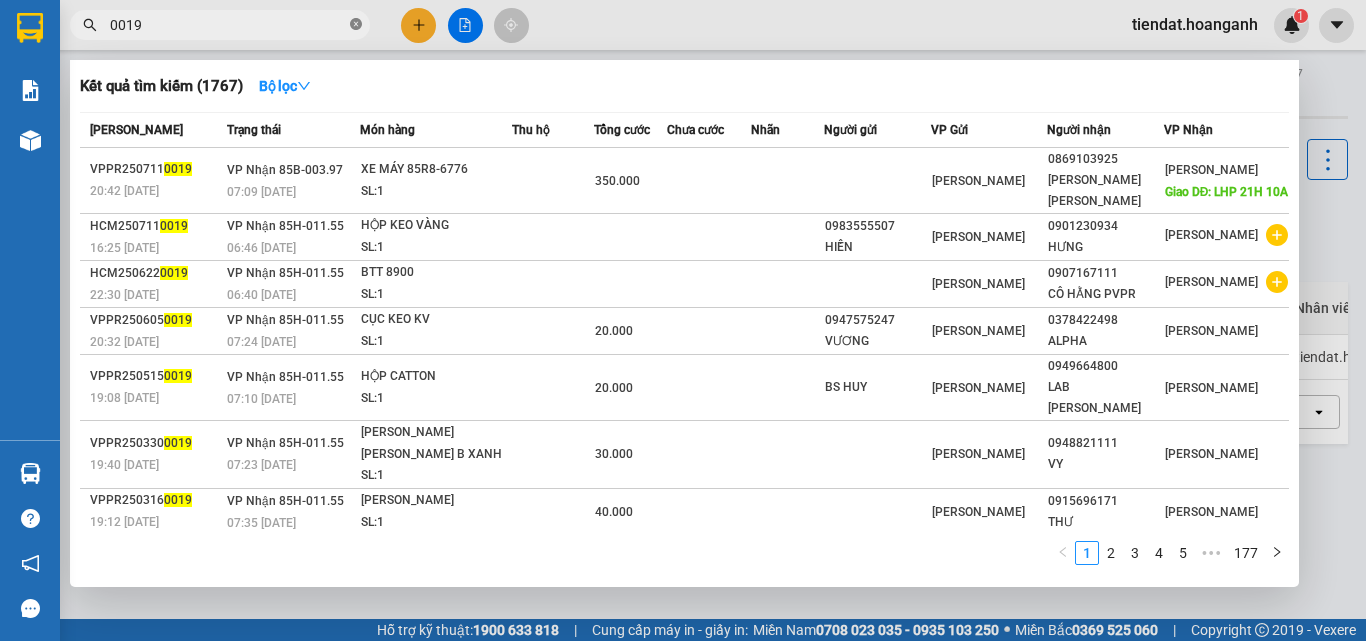 click 